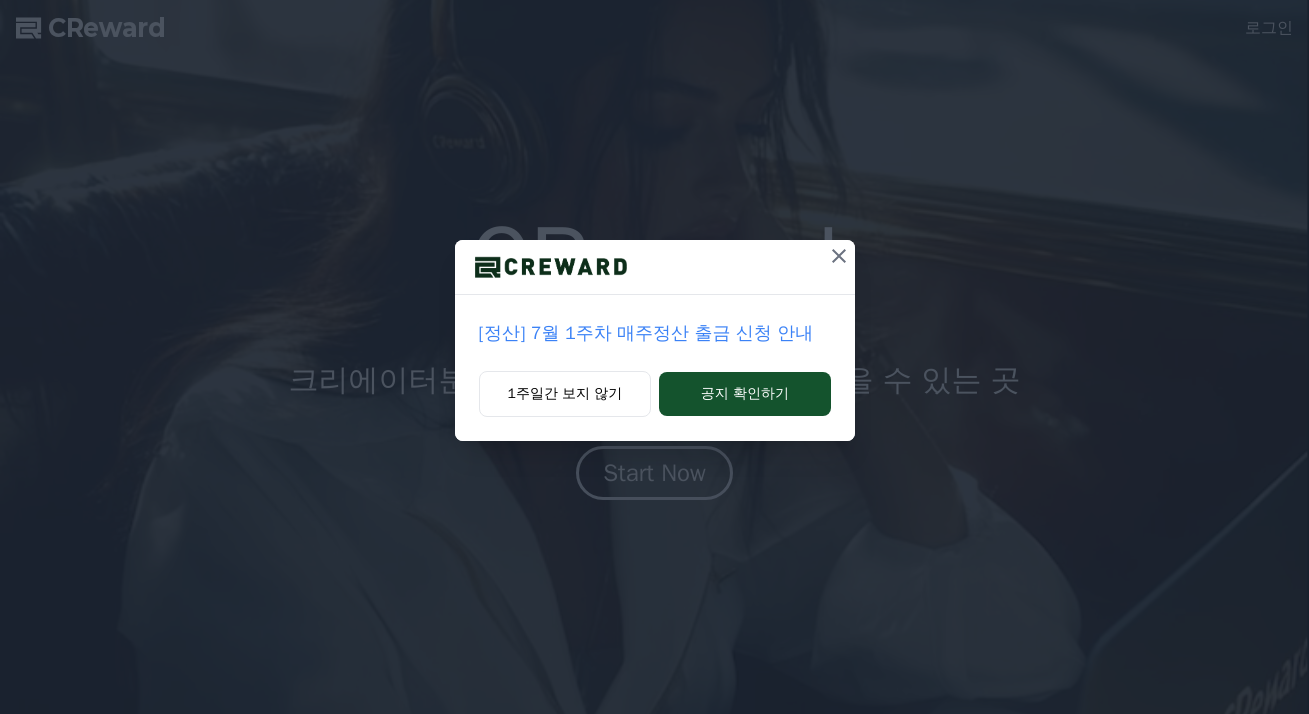 scroll, scrollTop: 0, scrollLeft: 0, axis: both 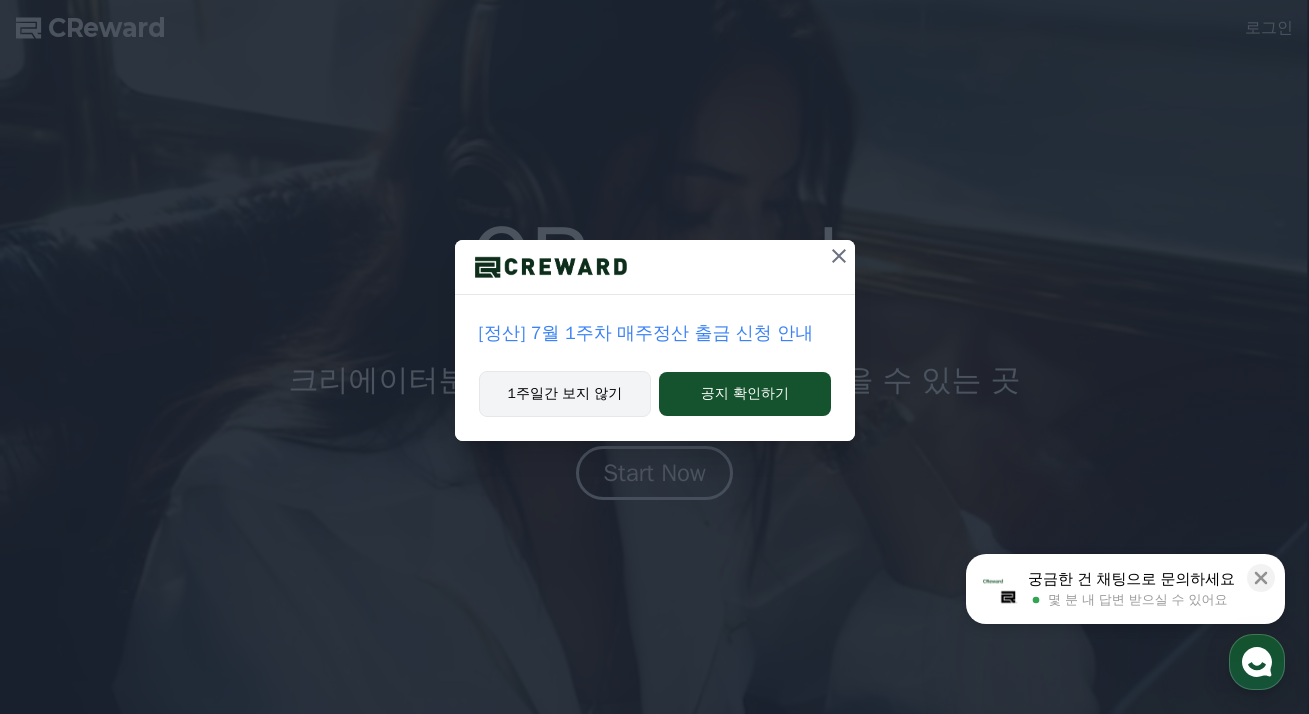 click on "1주일간 보지 않기" at bounding box center [565, 394] 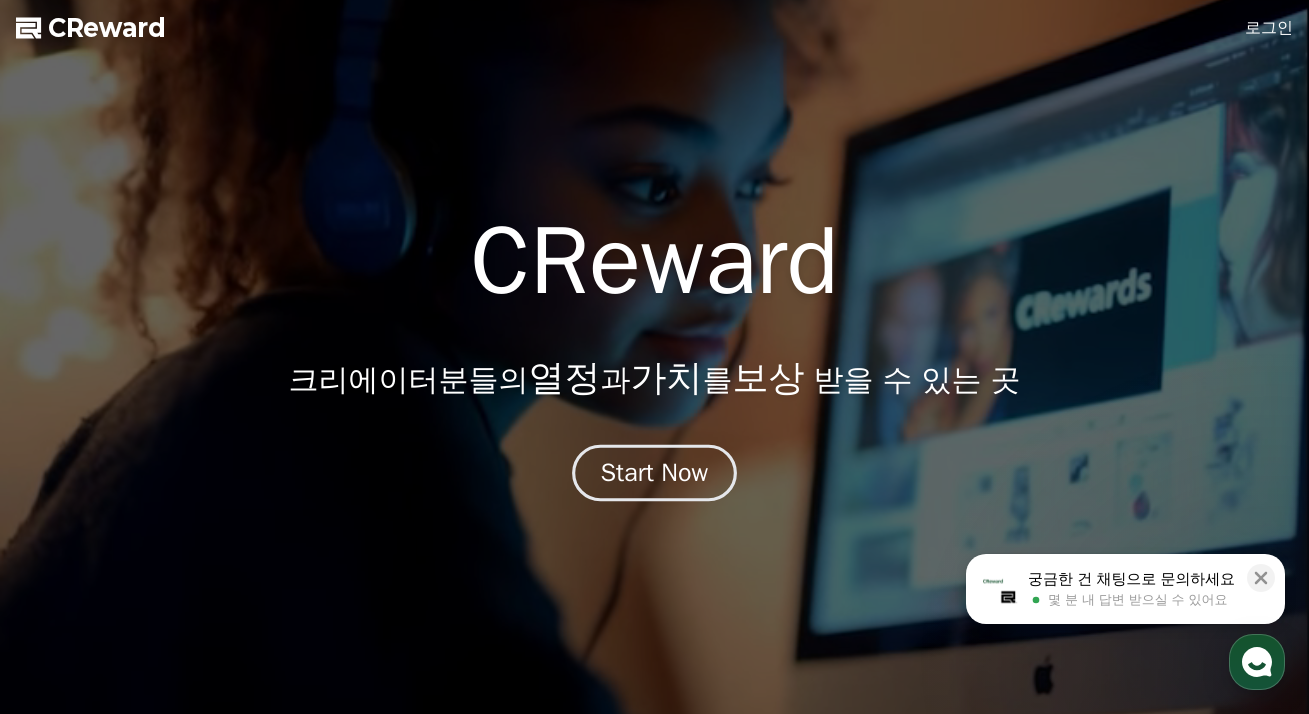 click on "Start Now" at bounding box center (655, 473) 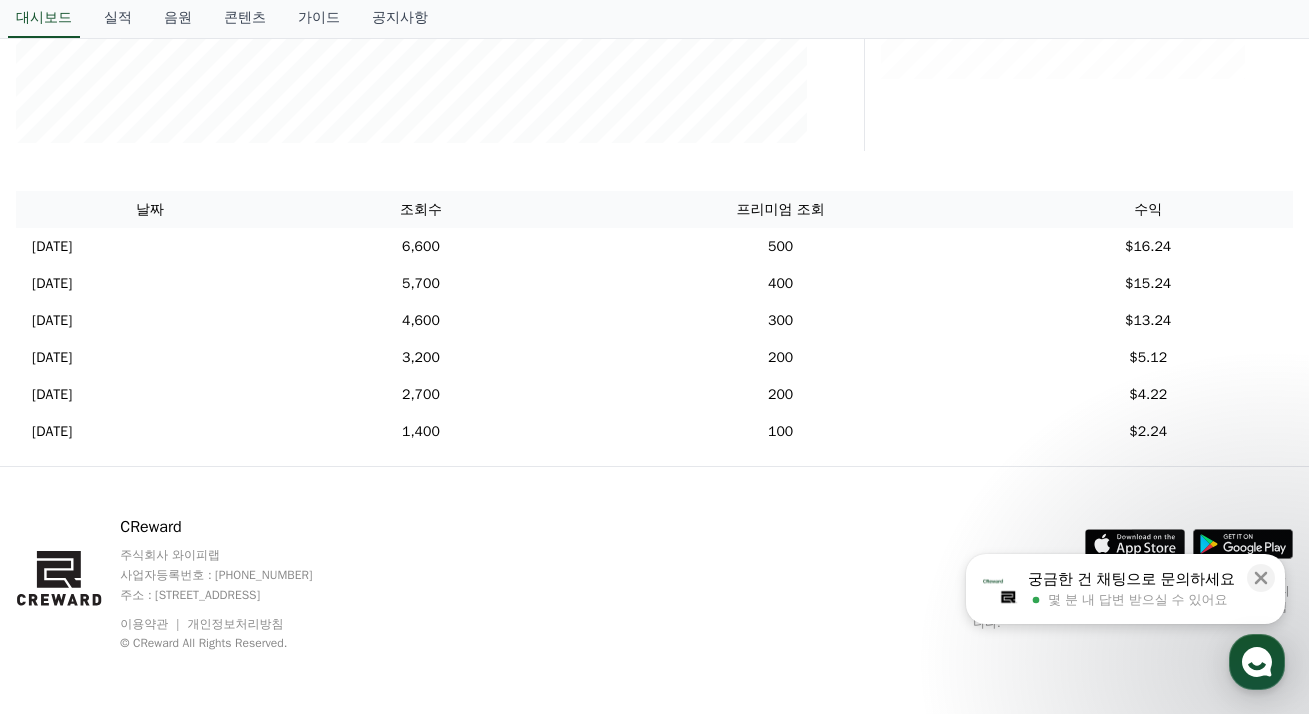 scroll, scrollTop: 0, scrollLeft: 0, axis: both 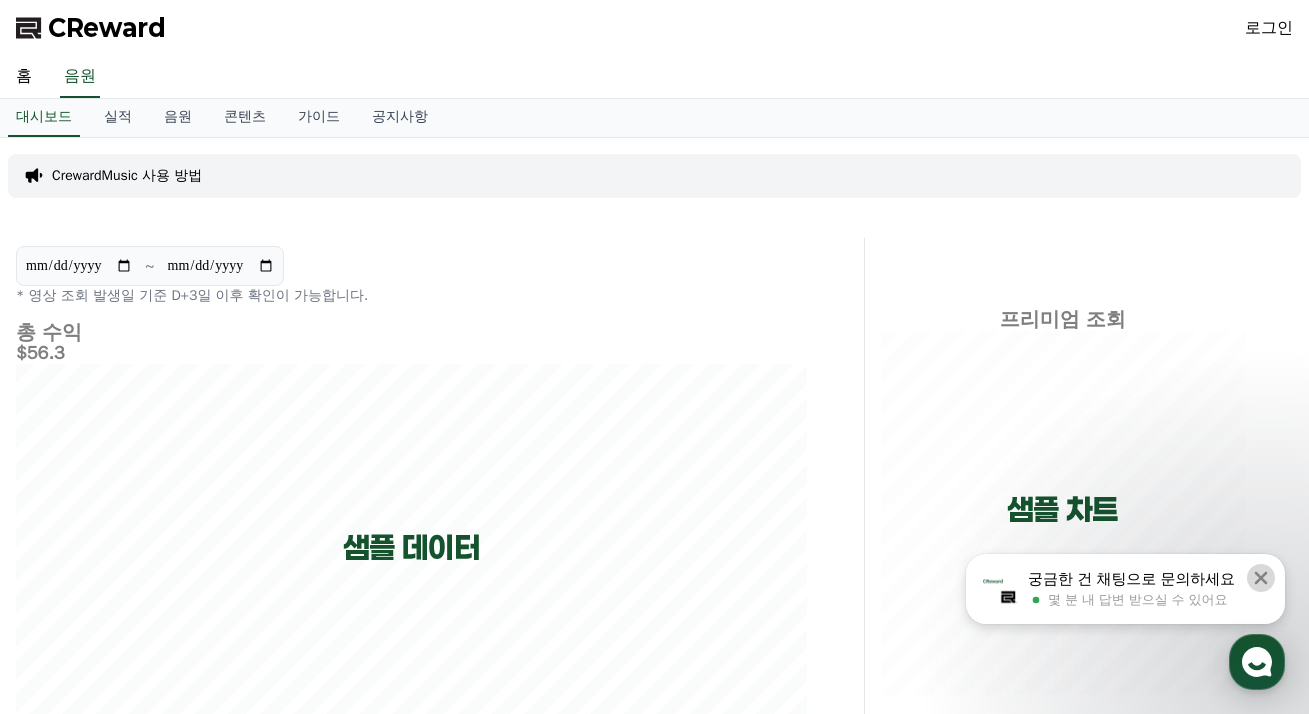 click 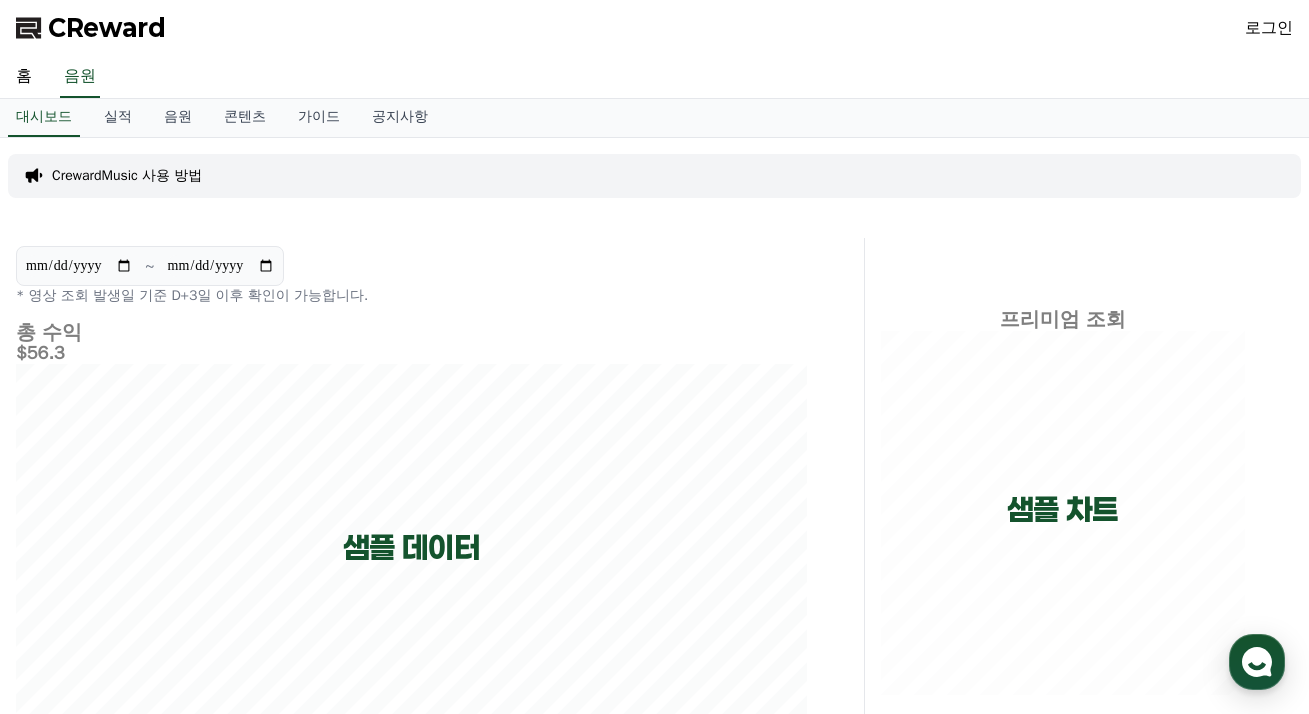 click on "**********" at bounding box center (654, 610) 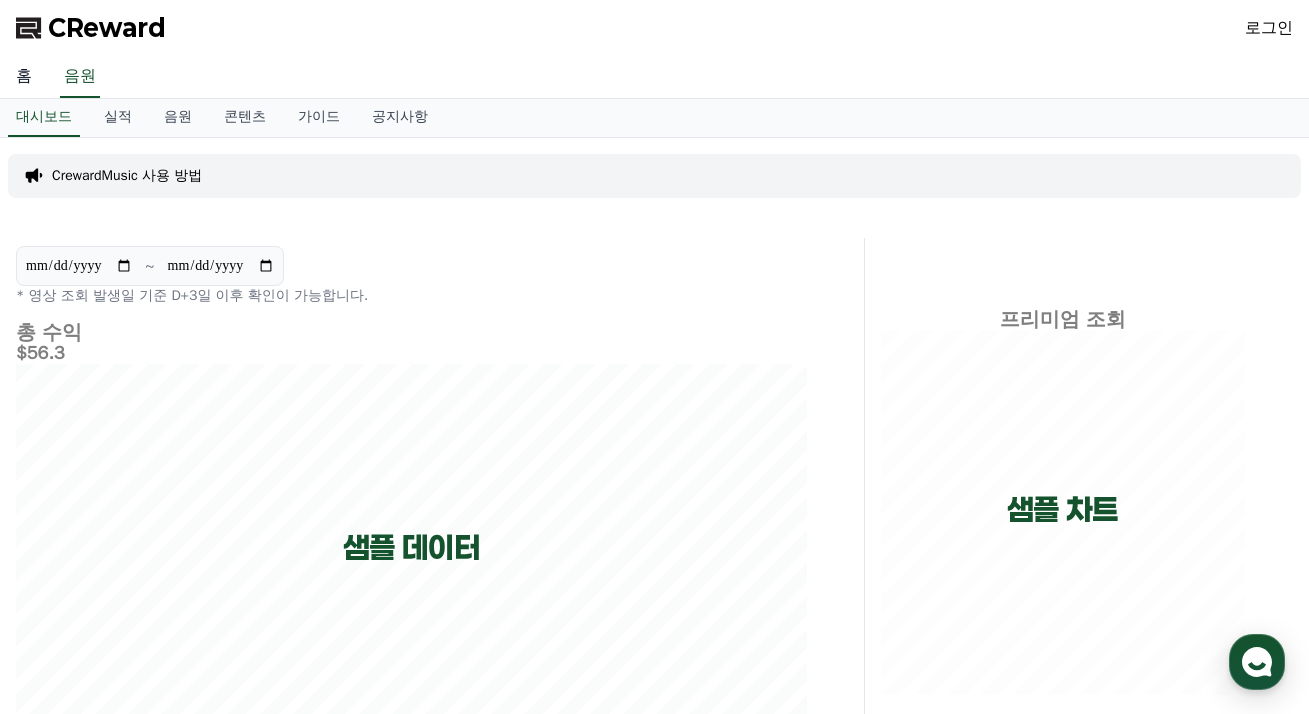 click on "홈" at bounding box center (24, 77) 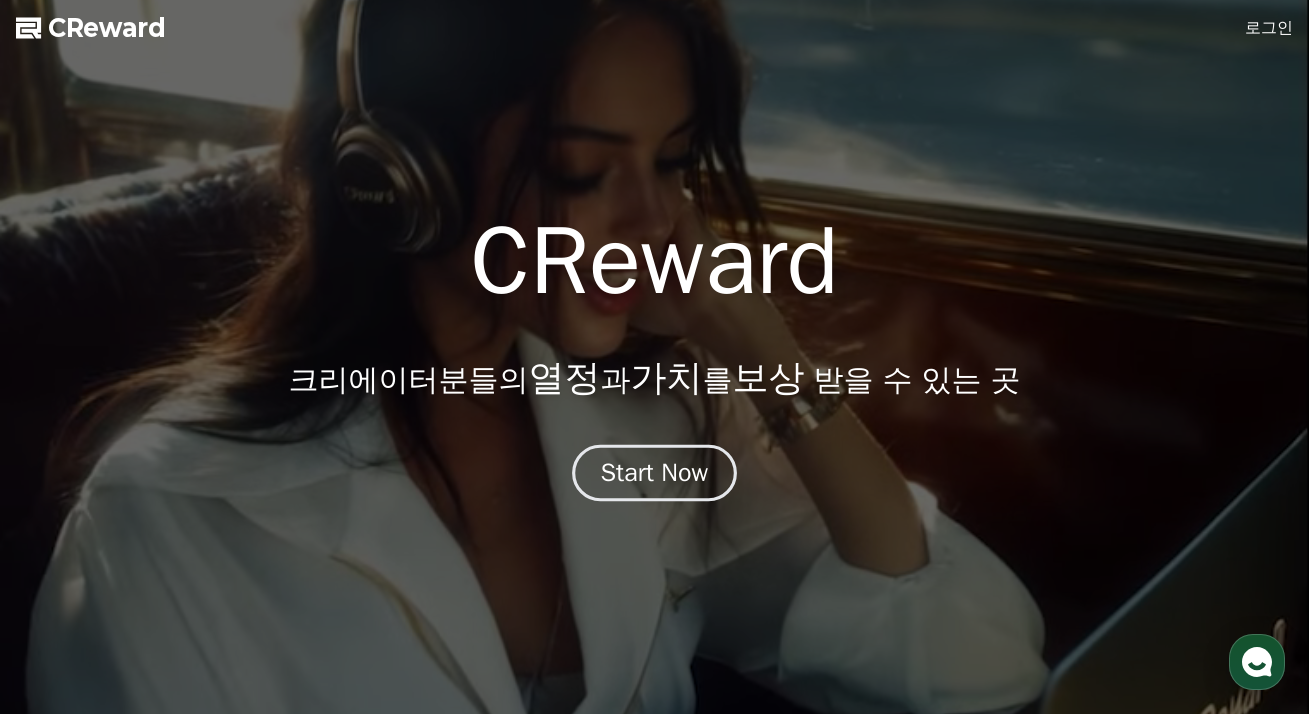 click on "Start Now" at bounding box center (655, 473) 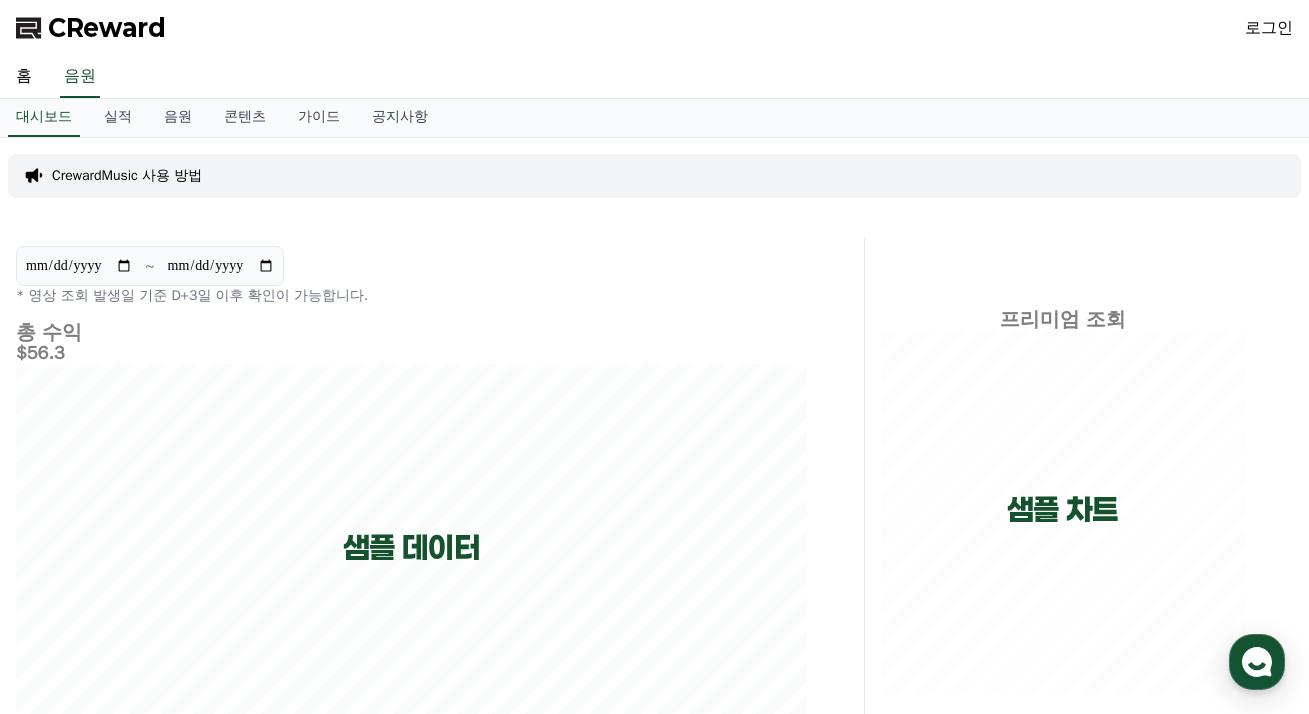 click on "로그인" at bounding box center (1269, 28) 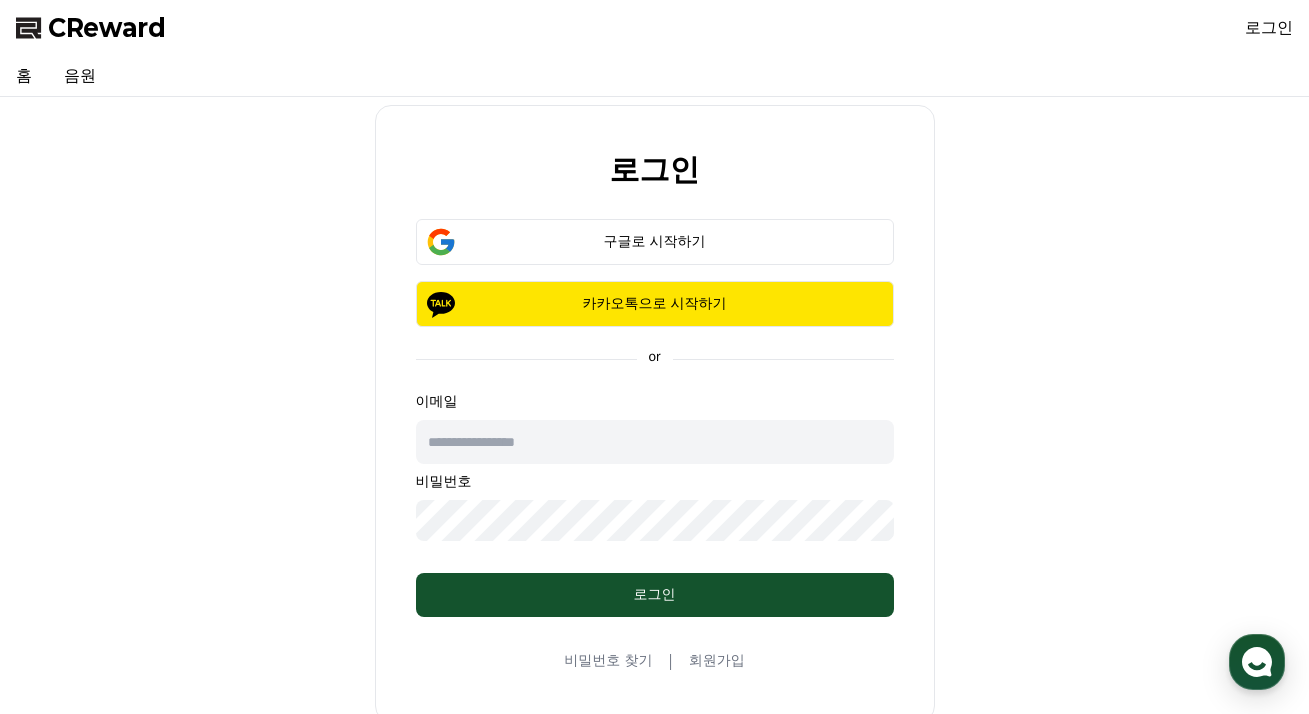 drag, startPoint x: 673, startPoint y: 233, endPoint x: 1131, endPoint y: 232, distance: 458.0011 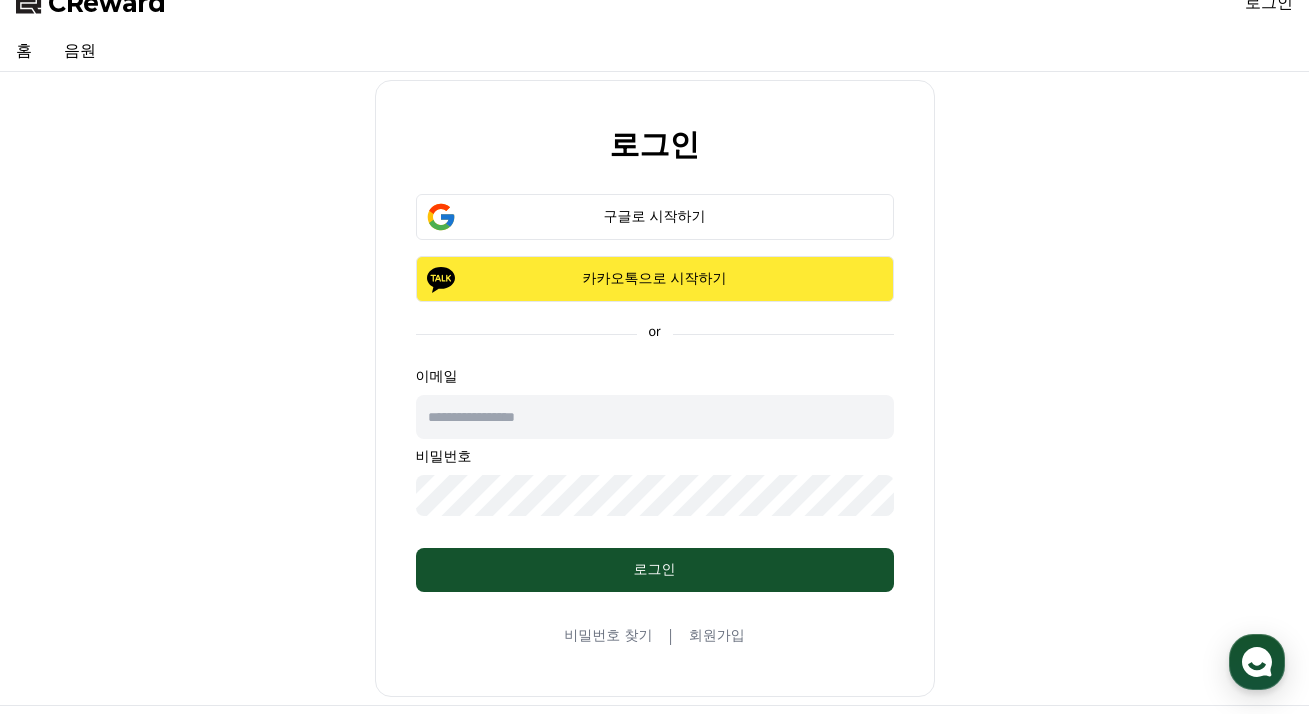 click on "카카오톡으로 시작하기" at bounding box center [655, 279] 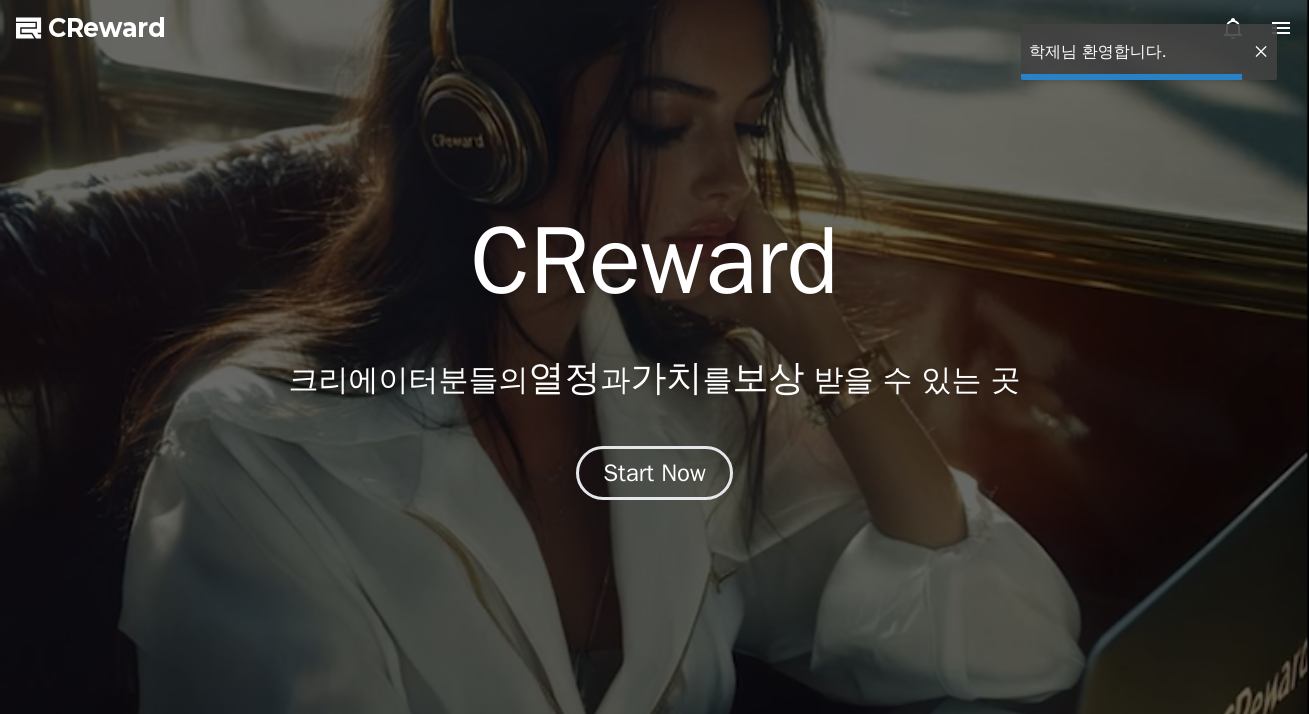 scroll, scrollTop: 0, scrollLeft: 0, axis: both 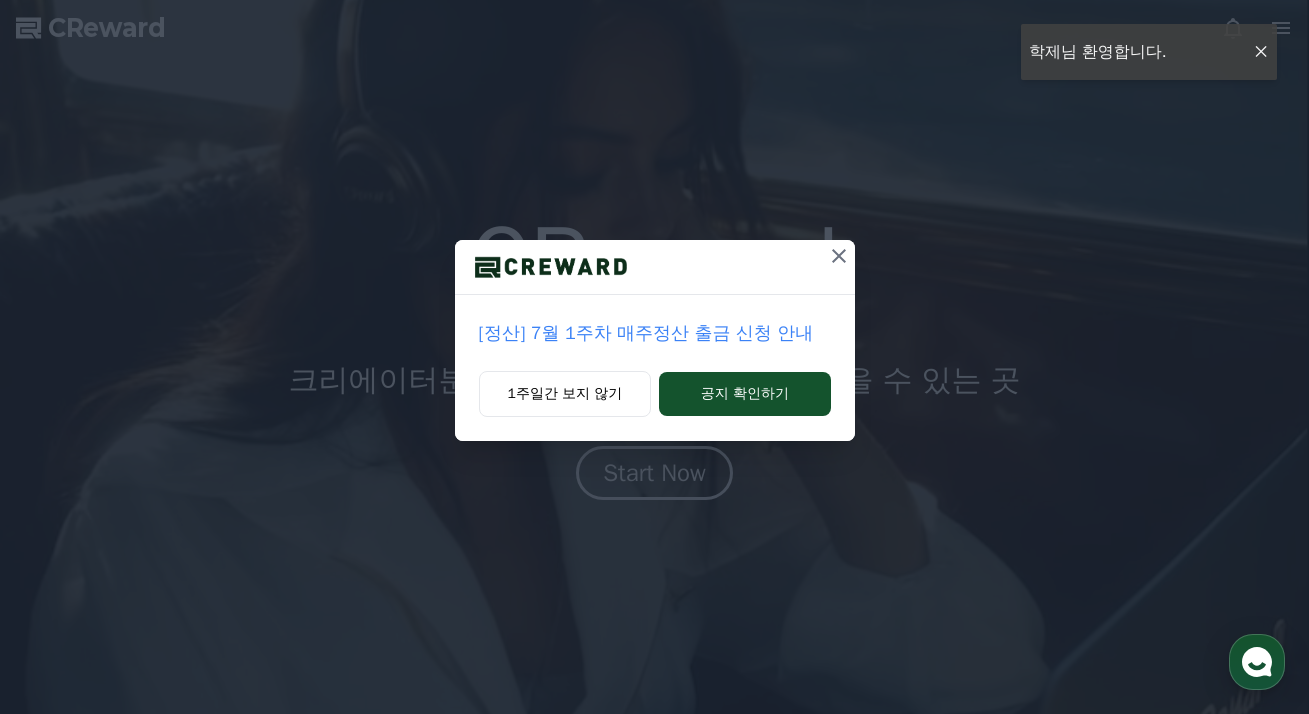click 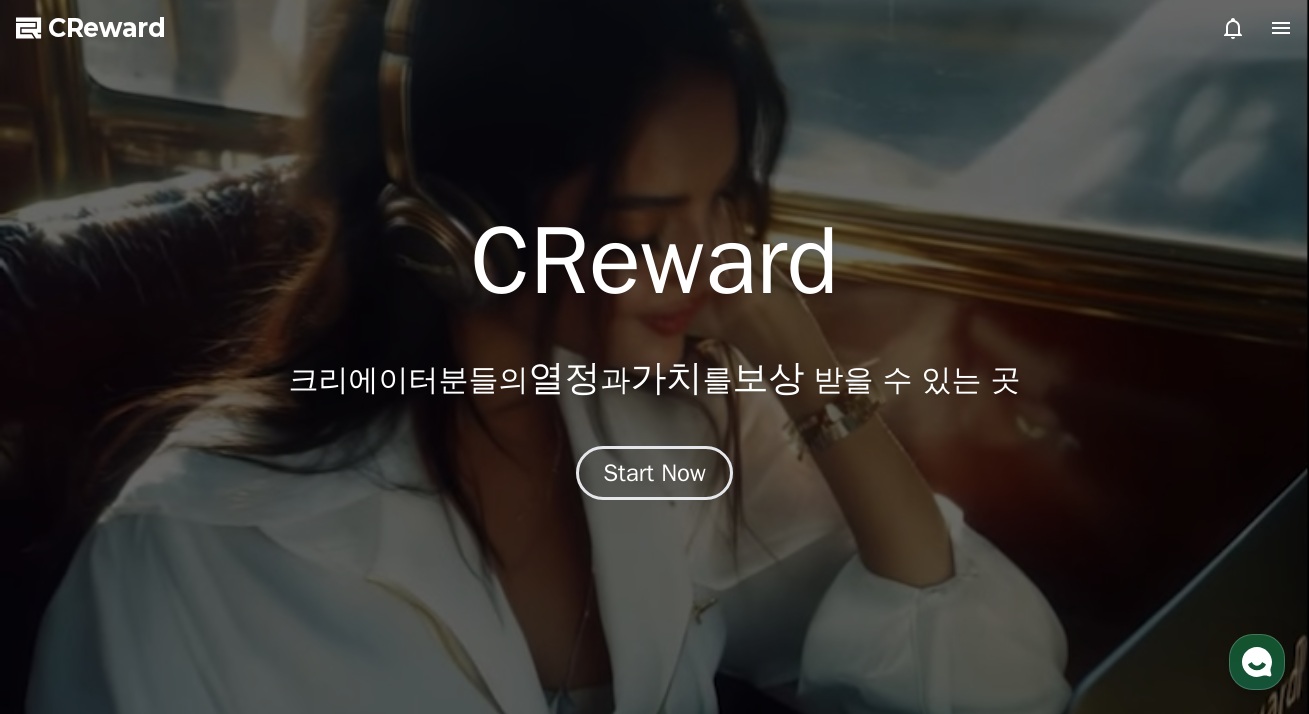 click 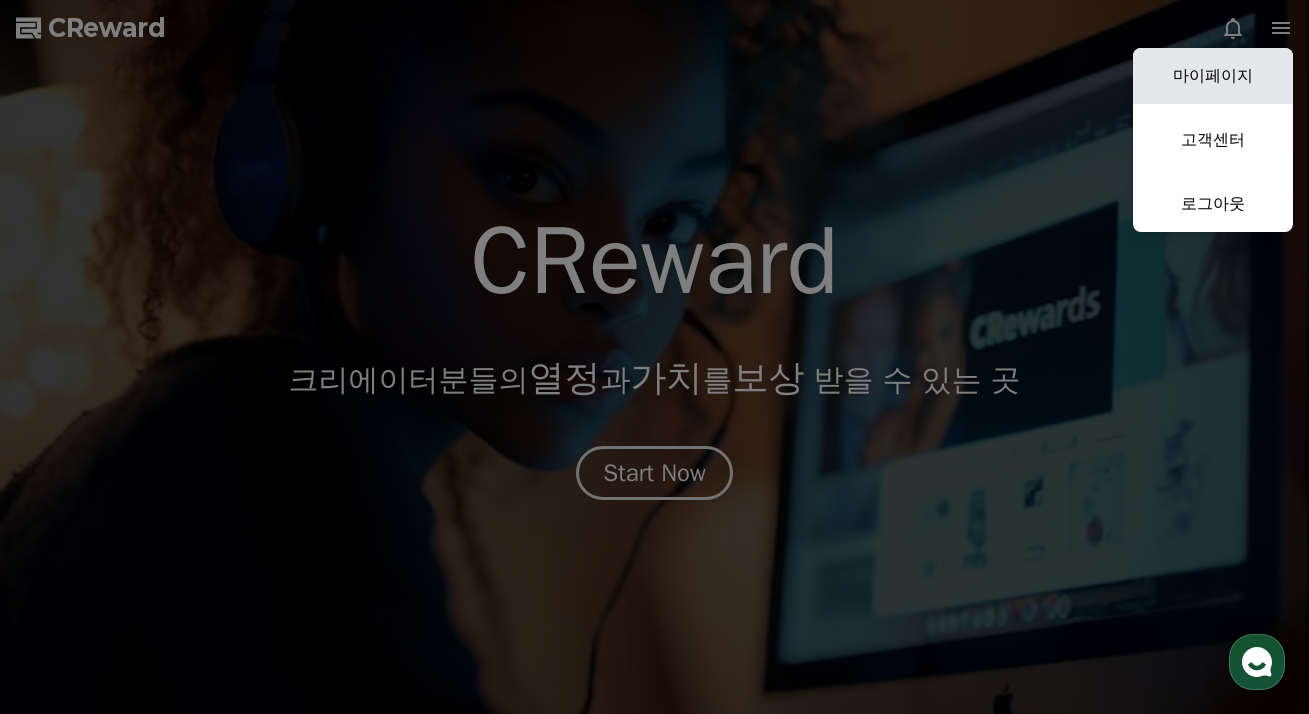 click on "마이페이지" at bounding box center (1213, 76) 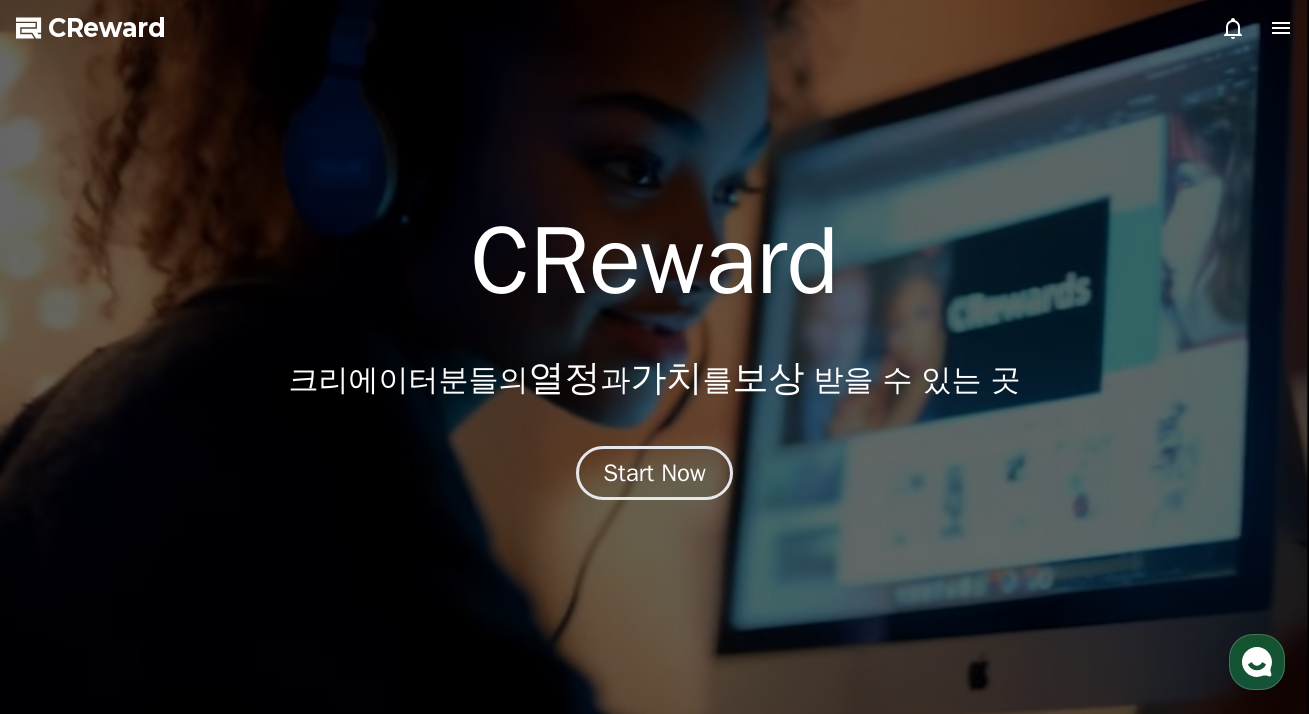 select on "**********" 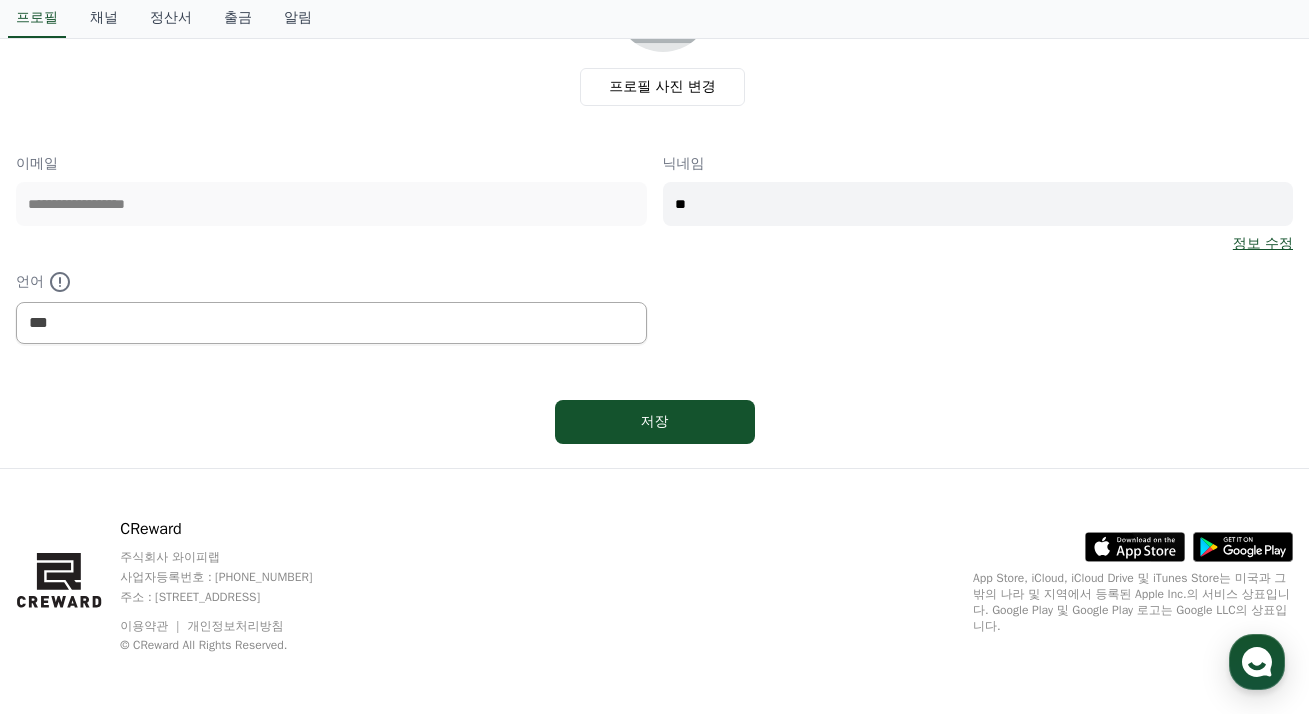 scroll, scrollTop: 0, scrollLeft: 0, axis: both 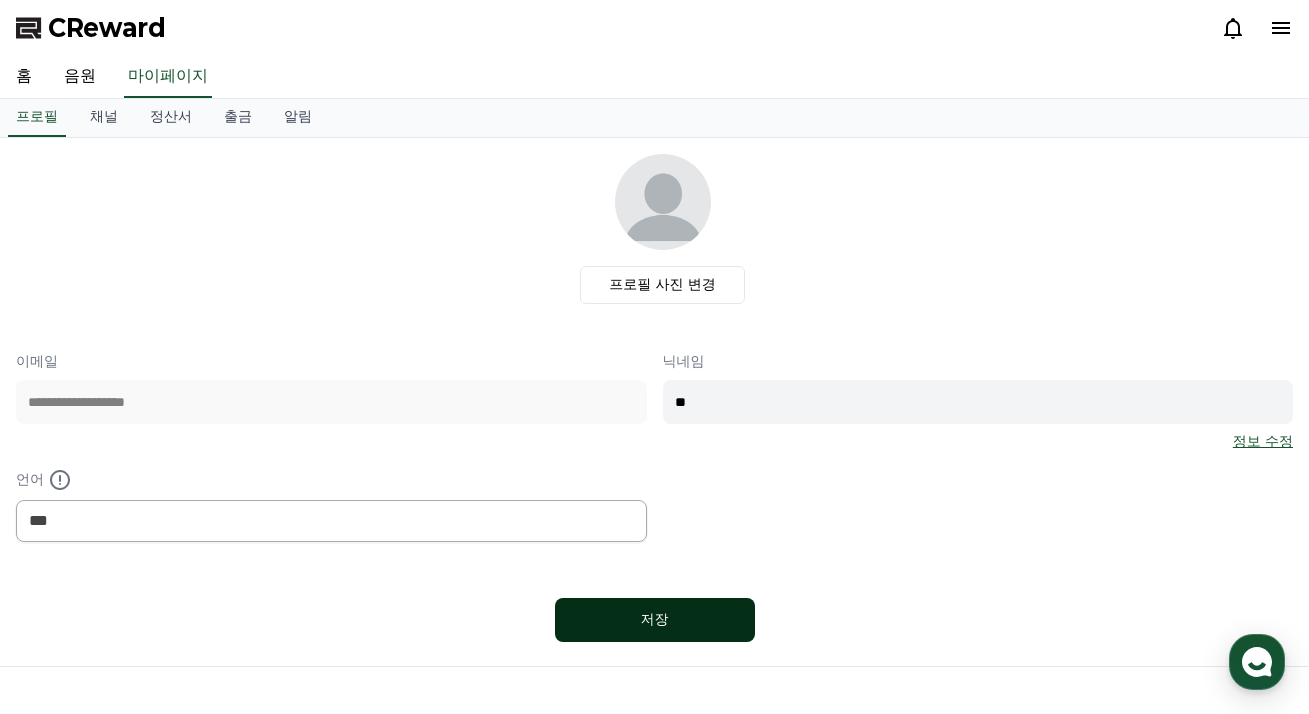 click on "저장" at bounding box center (655, 620) 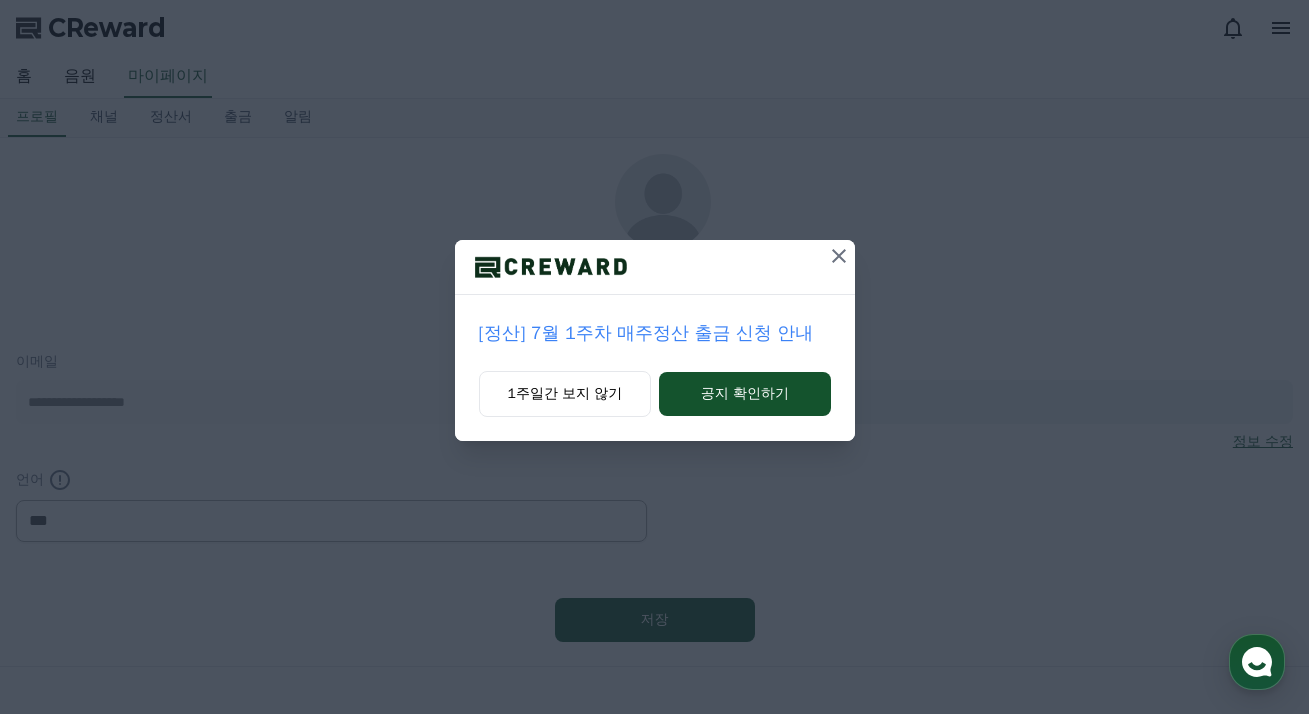 select on "**********" 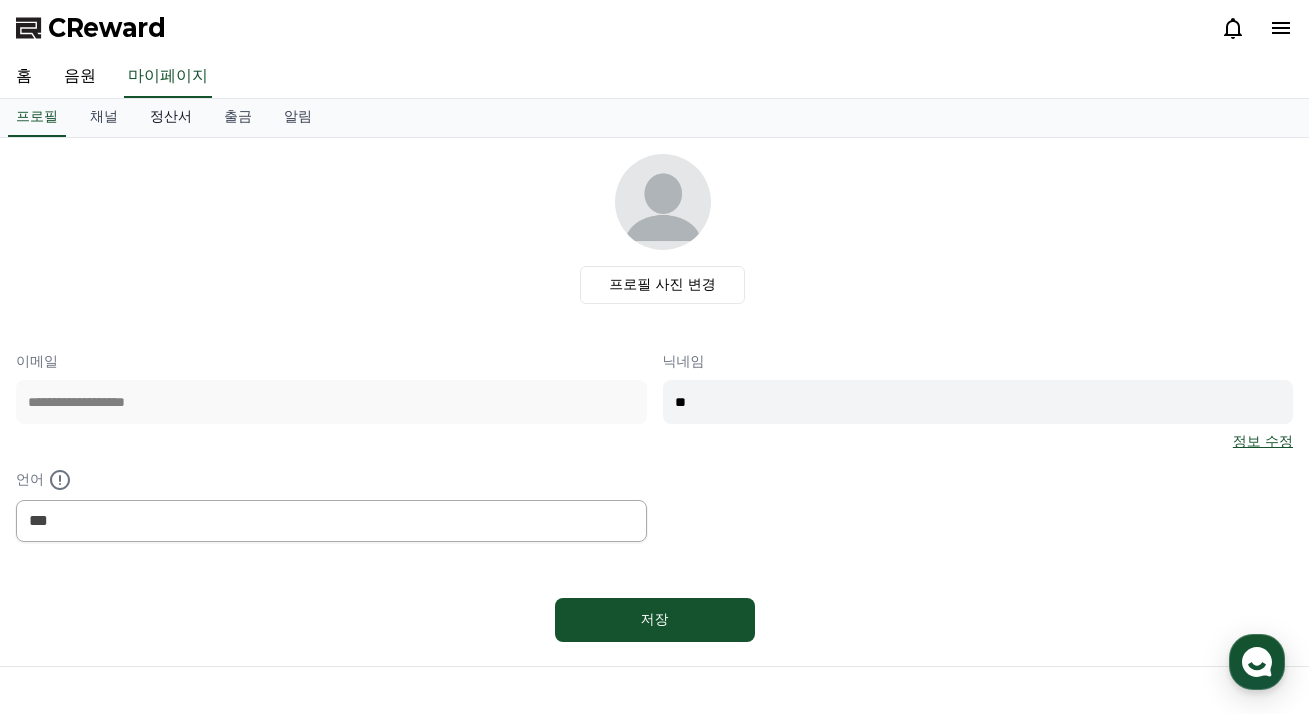 click on "정산서" at bounding box center [171, 118] 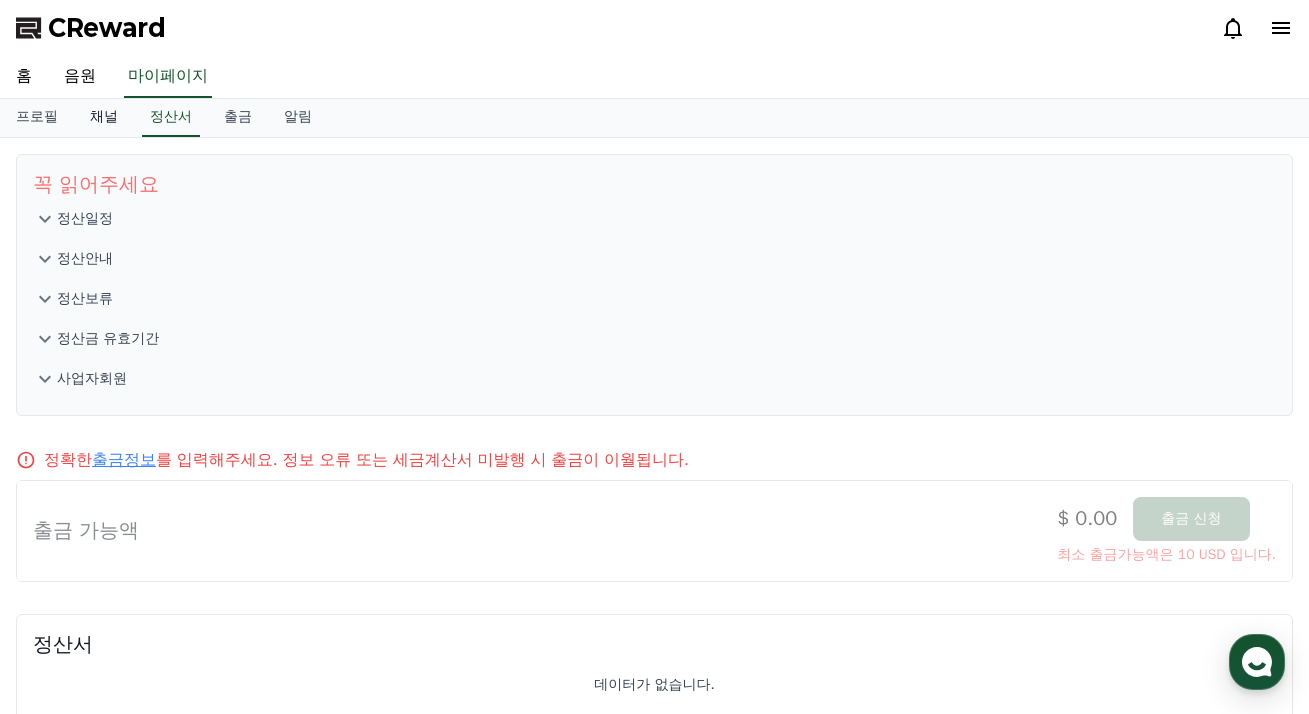 click on "채널" at bounding box center [104, 118] 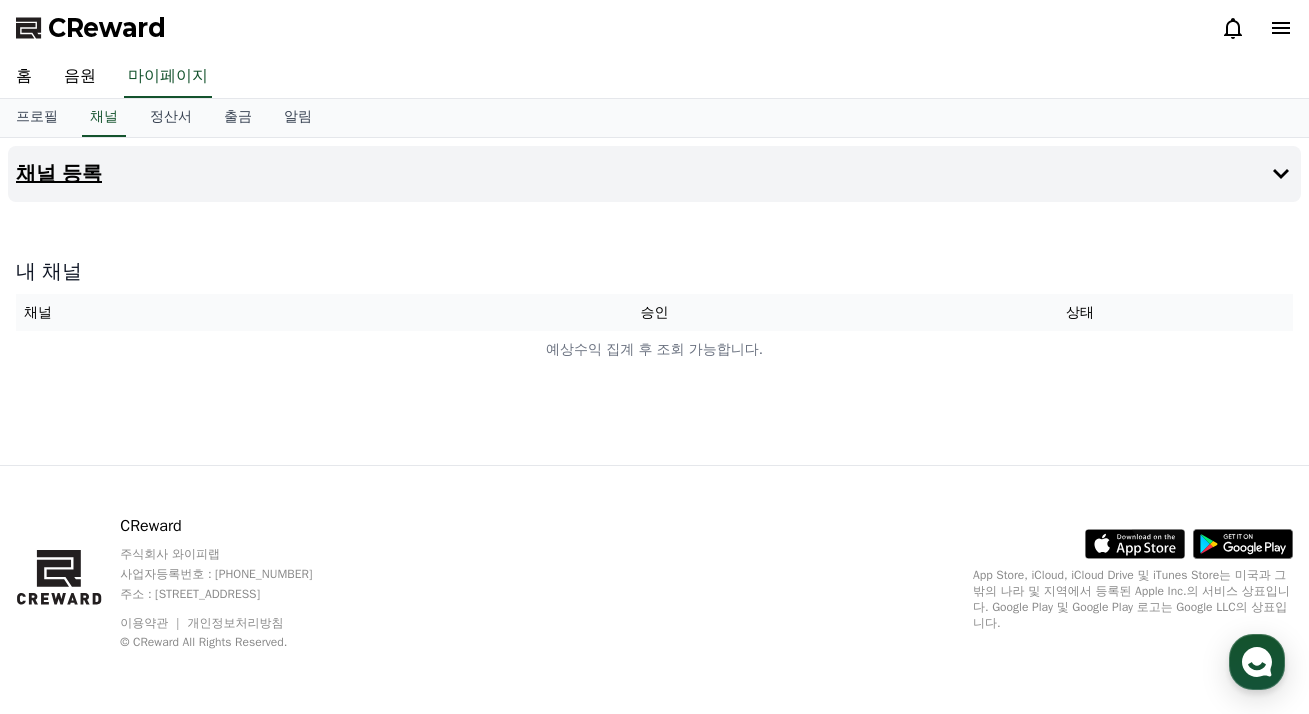 click on "채널 등록" at bounding box center [654, 174] 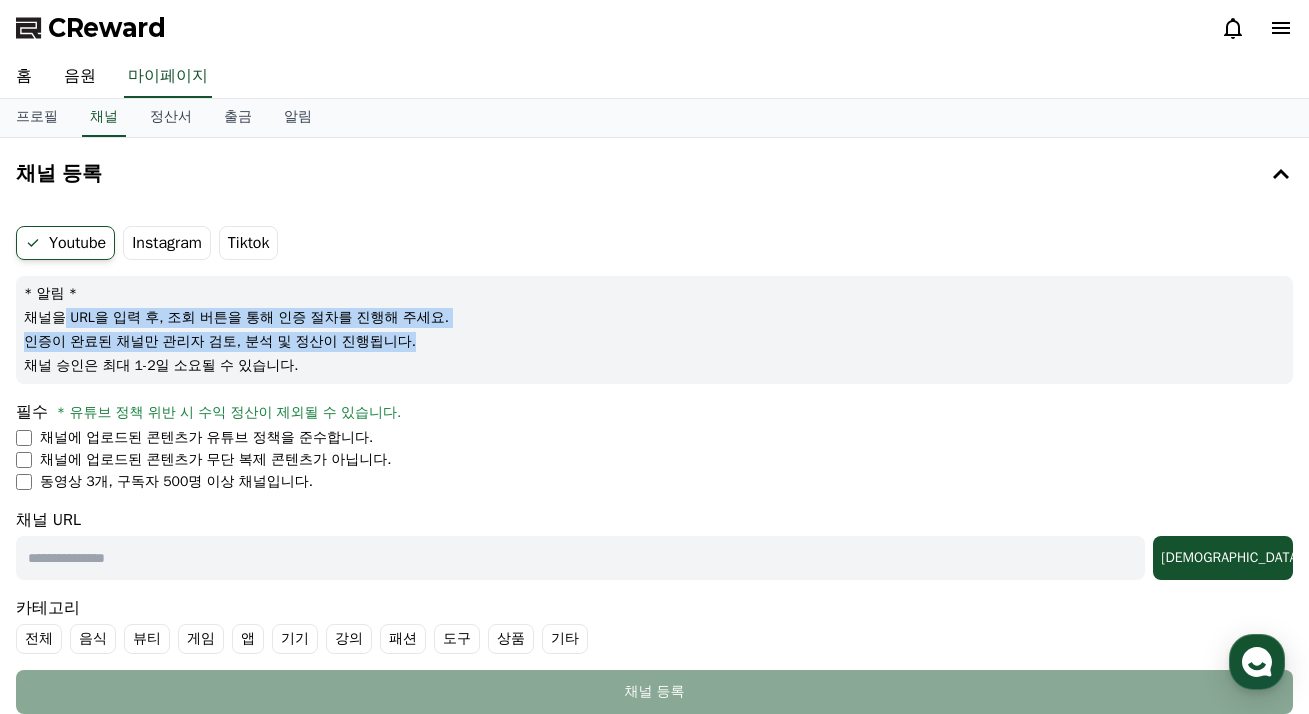 drag, startPoint x: 57, startPoint y: 319, endPoint x: 387, endPoint y: 350, distance: 331.45285 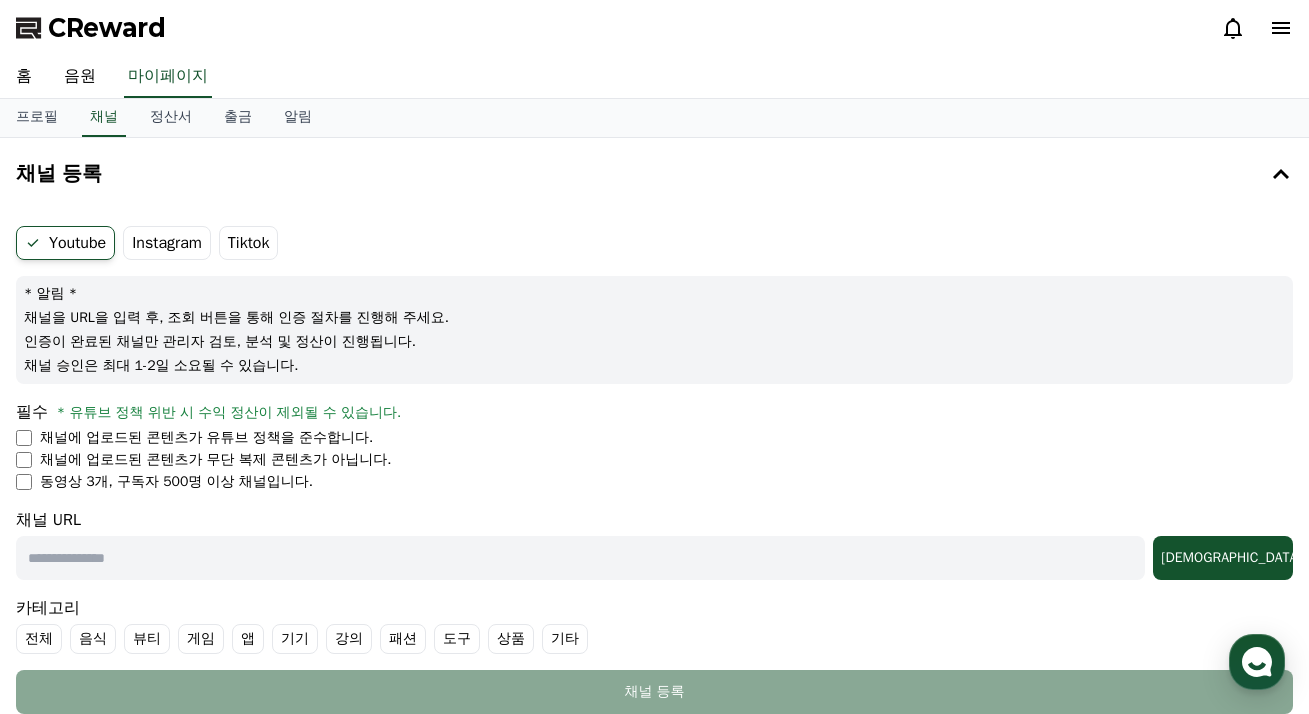 scroll, scrollTop: 155, scrollLeft: 0, axis: vertical 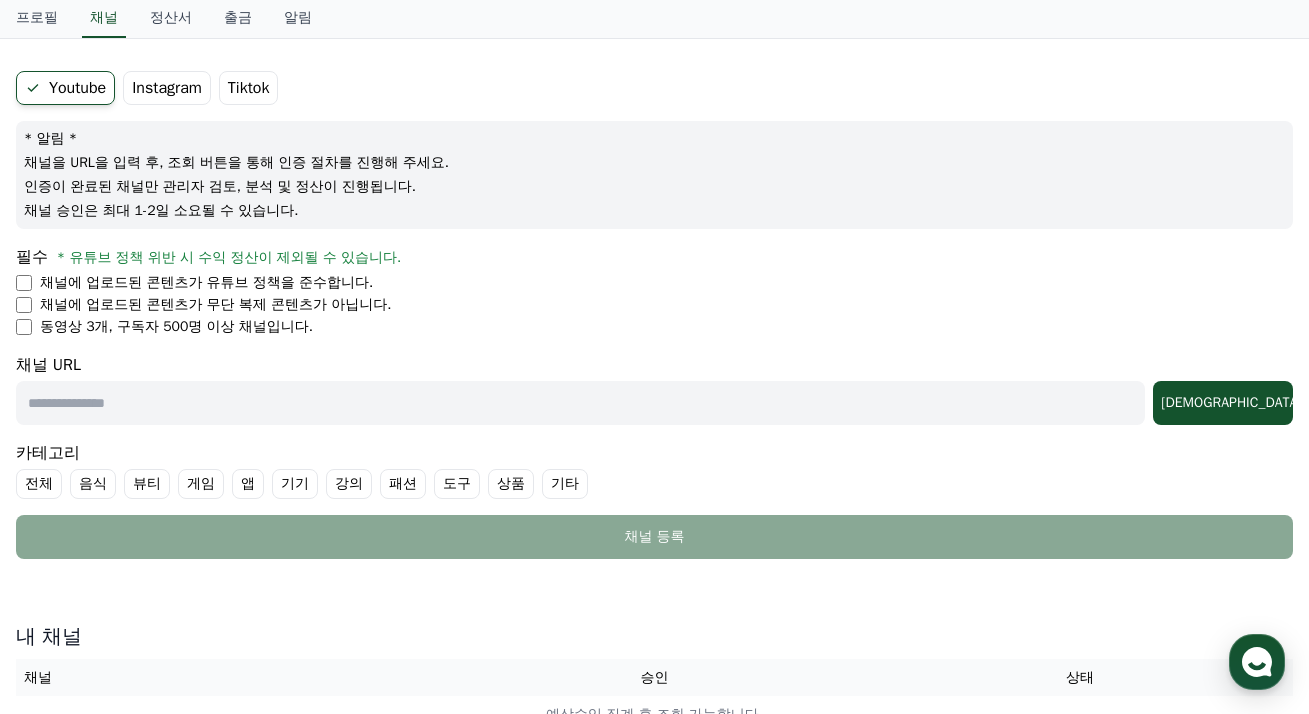 click on "Instagram" at bounding box center [167, 88] 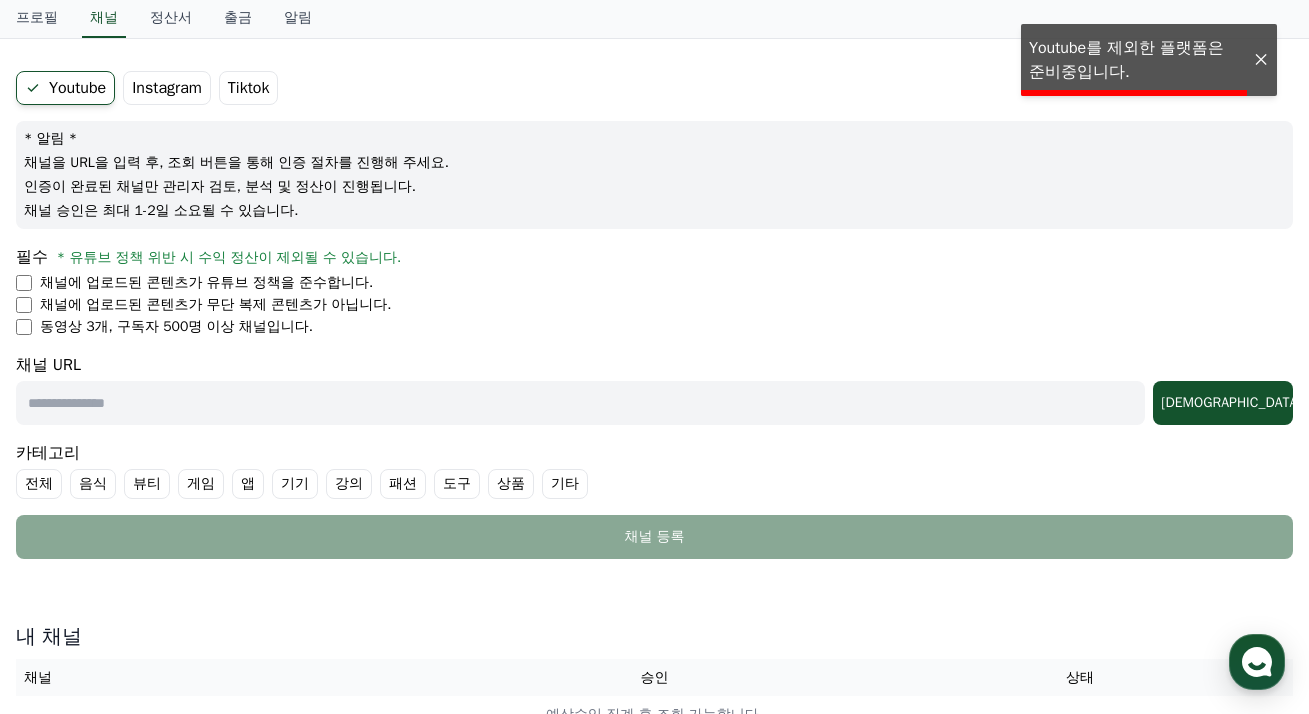 click on "Instagram" at bounding box center [167, 88] 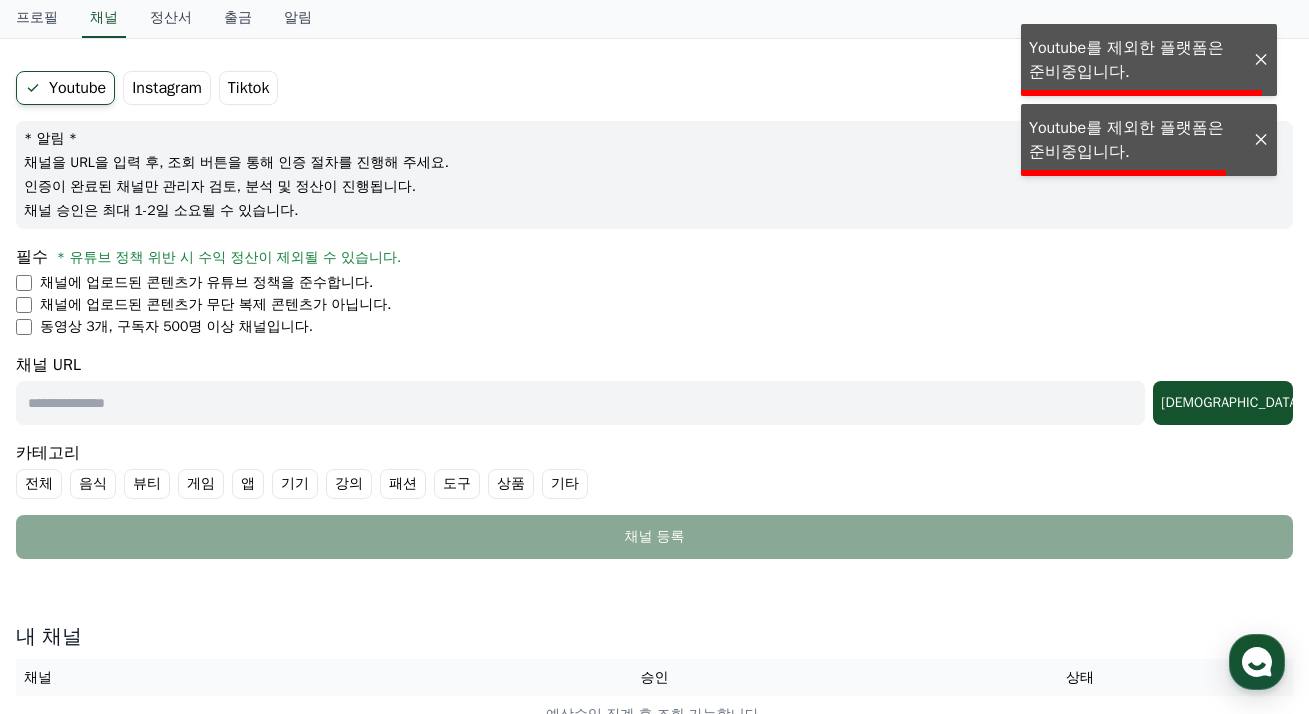 click on "Tiktok" at bounding box center [249, 88] 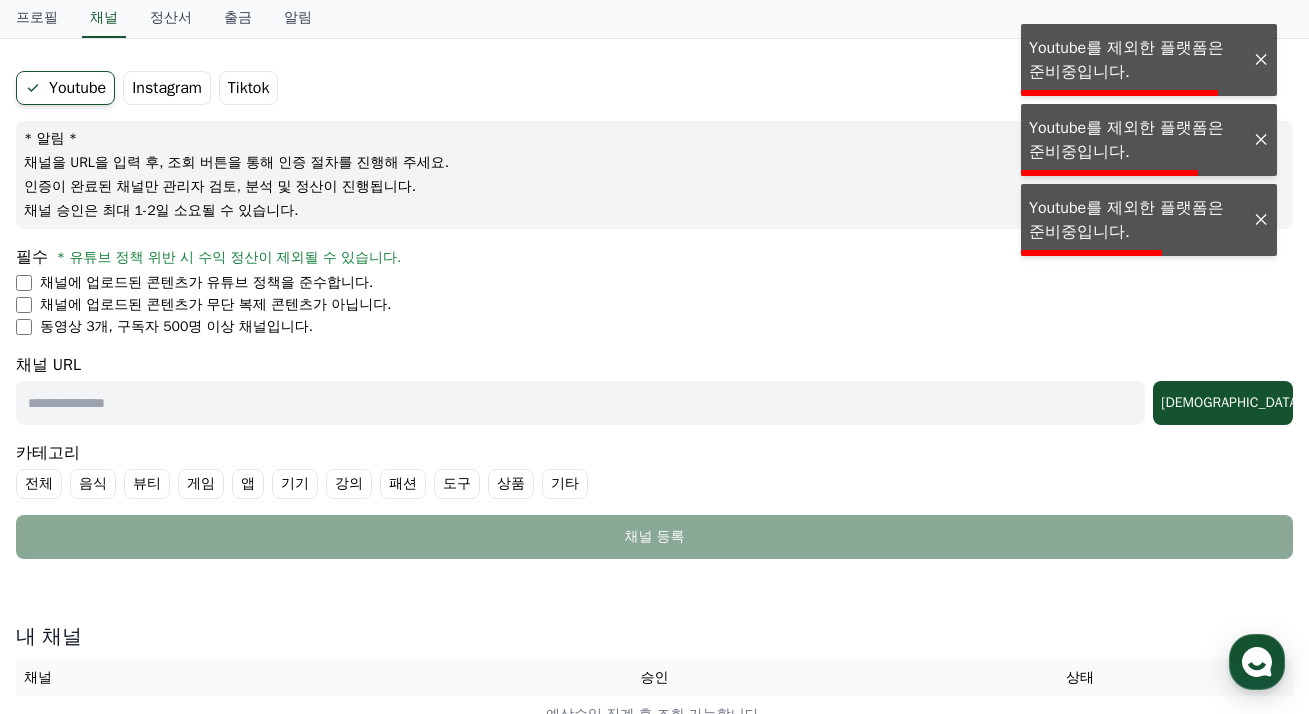 click on "Tiktok" at bounding box center (249, 88) 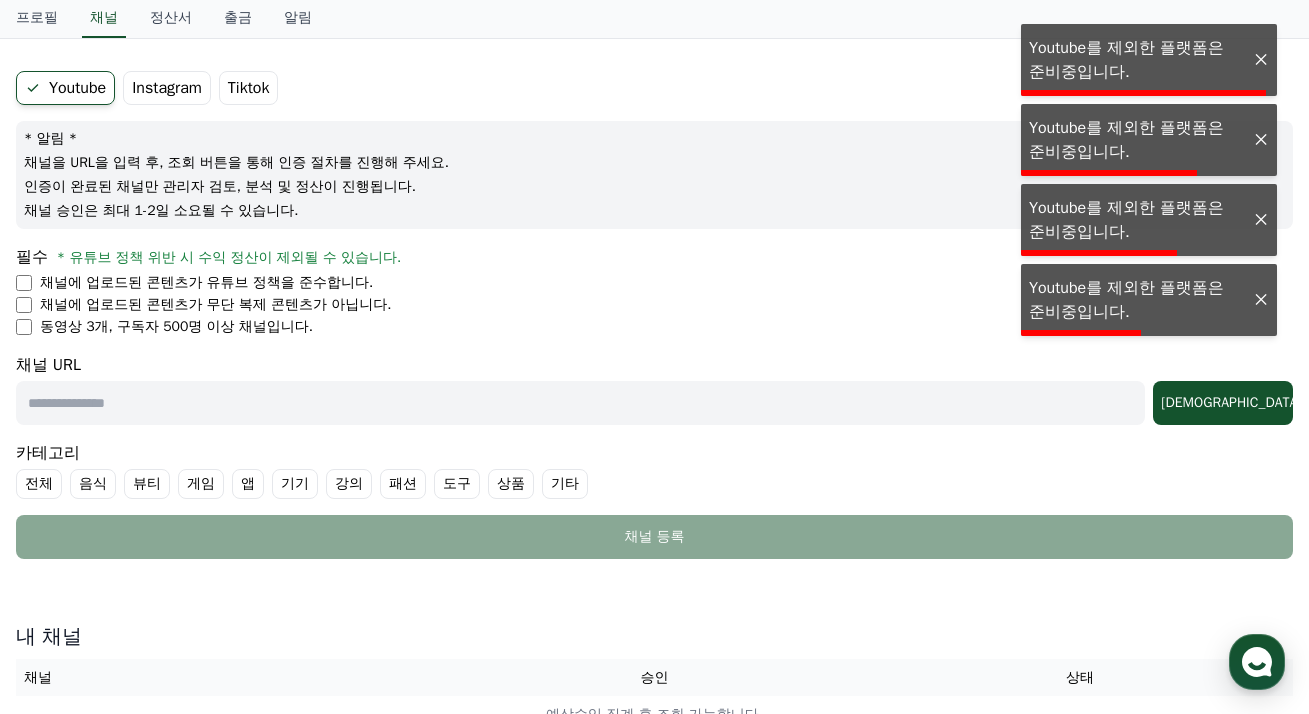 click on "Instagram" at bounding box center (167, 88) 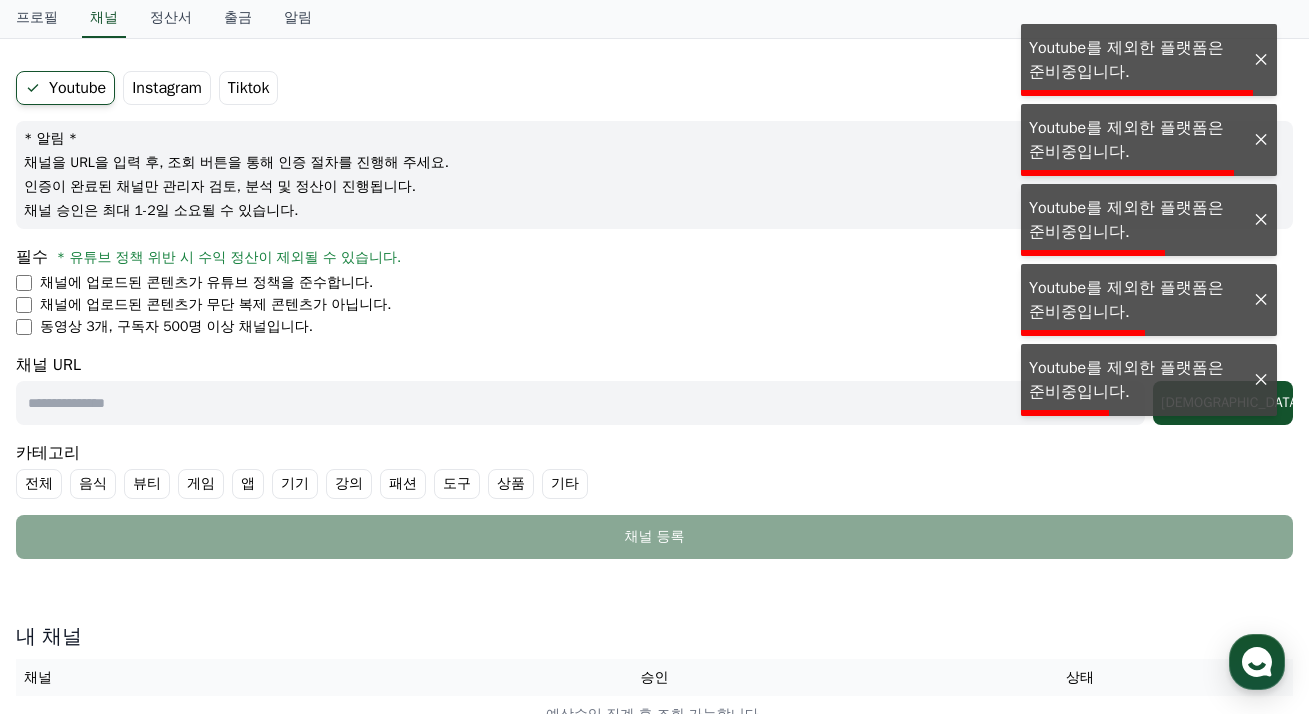 scroll, scrollTop: 0, scrollLeft: 0, axis: both 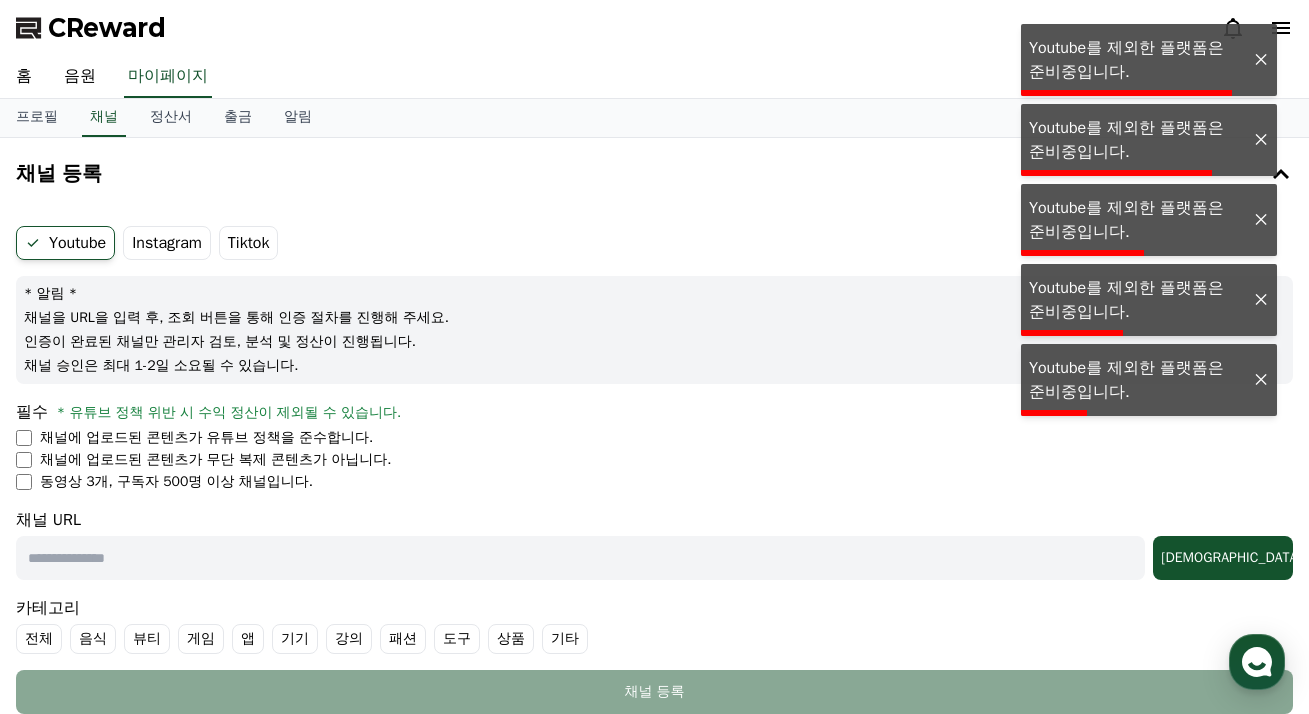 click on "Instagram" at bounding box center (167, 243) 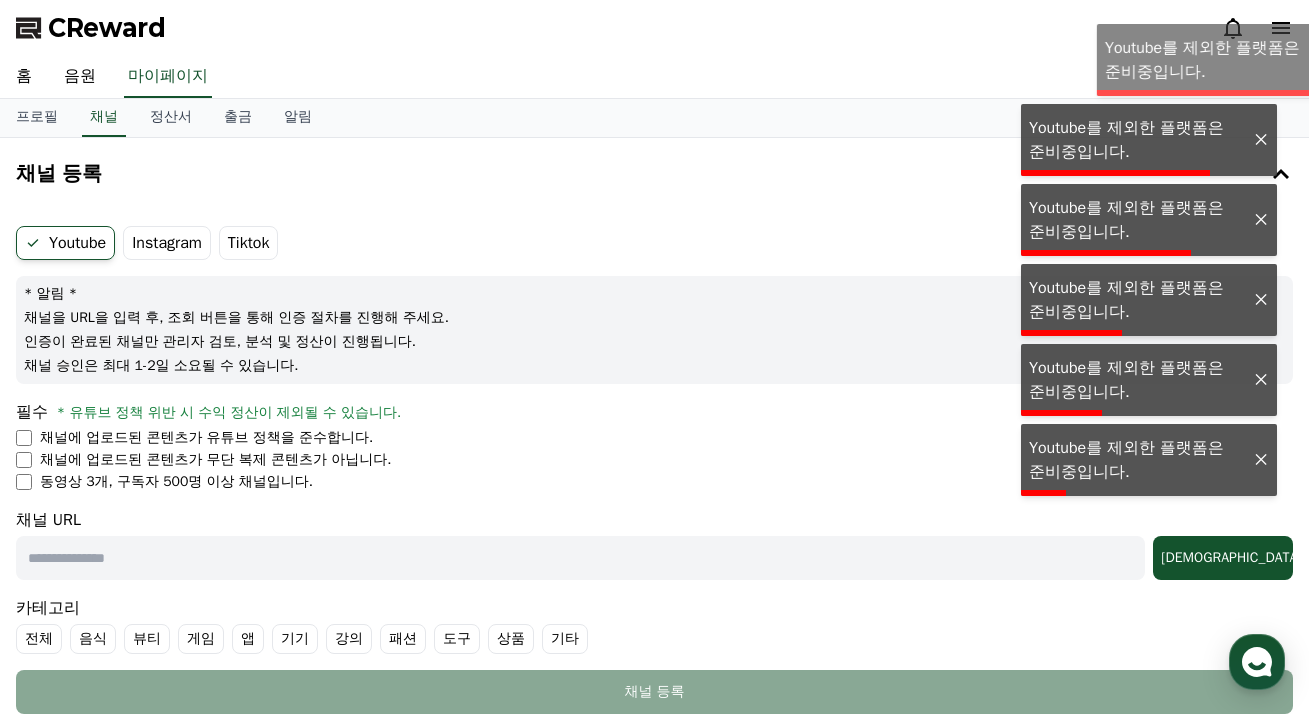 click on "Youtube" at bounding box center (65, 243) 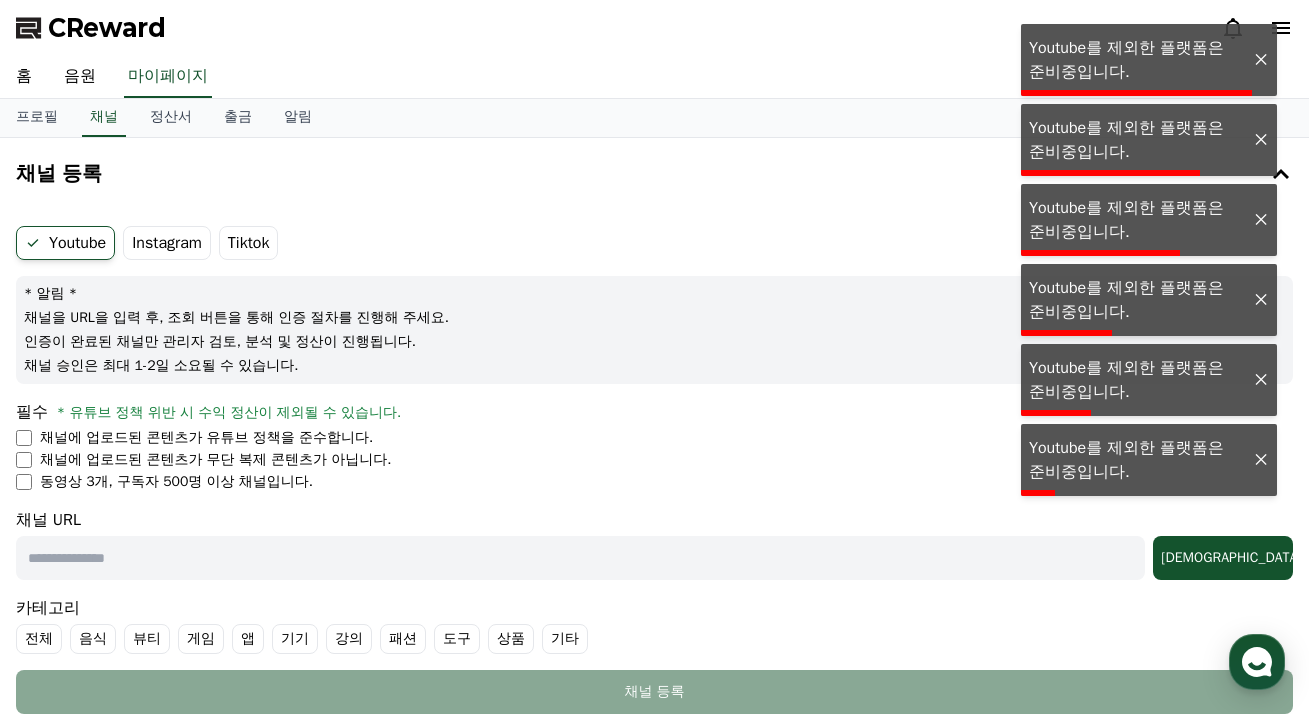 click on "Instagram" at bounding box center [167, 243] 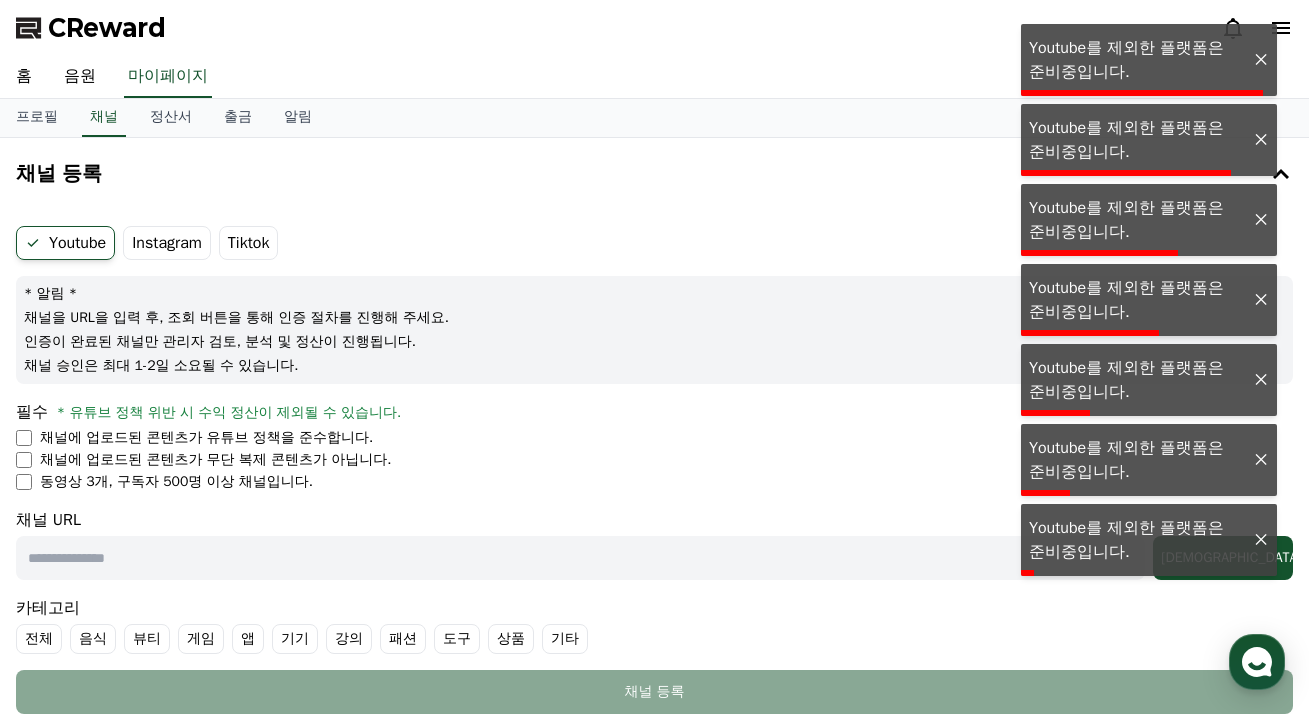 click on "Youtube    Instagram    Tiktok" at bounding box center [654, 243] 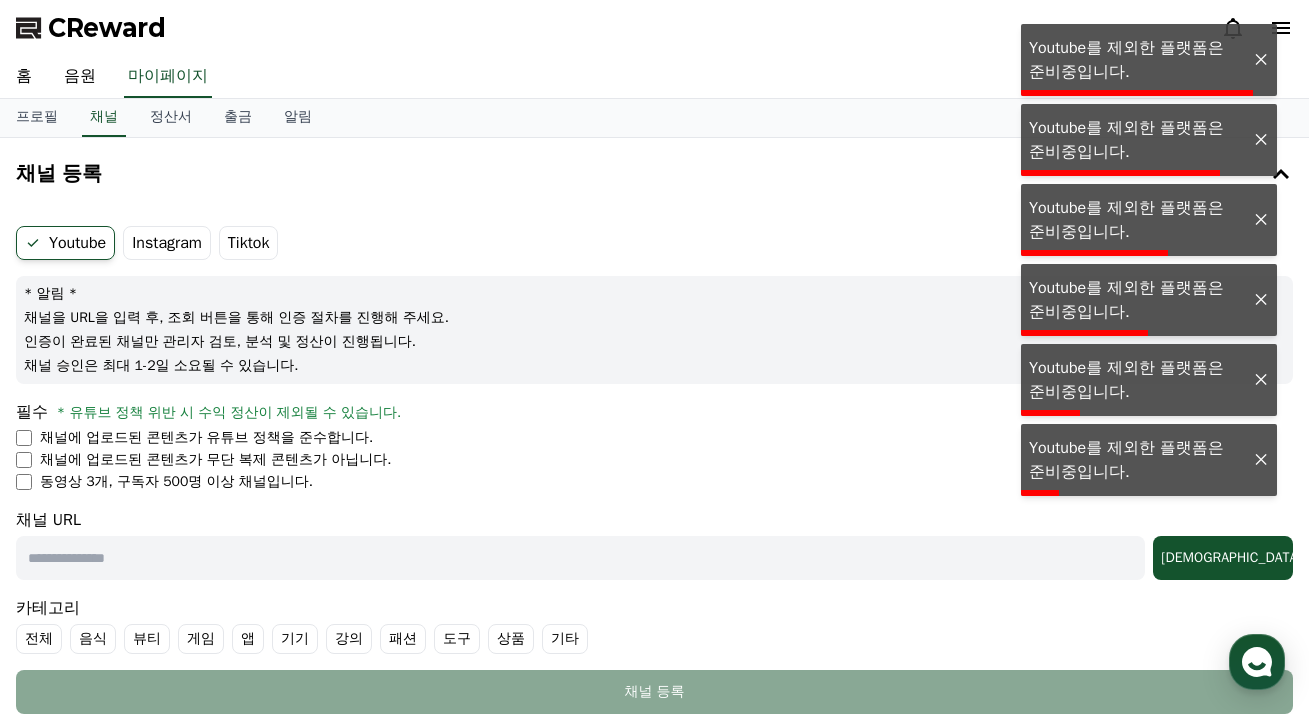 click on "Tiktok" at bounding box center [249, 243] 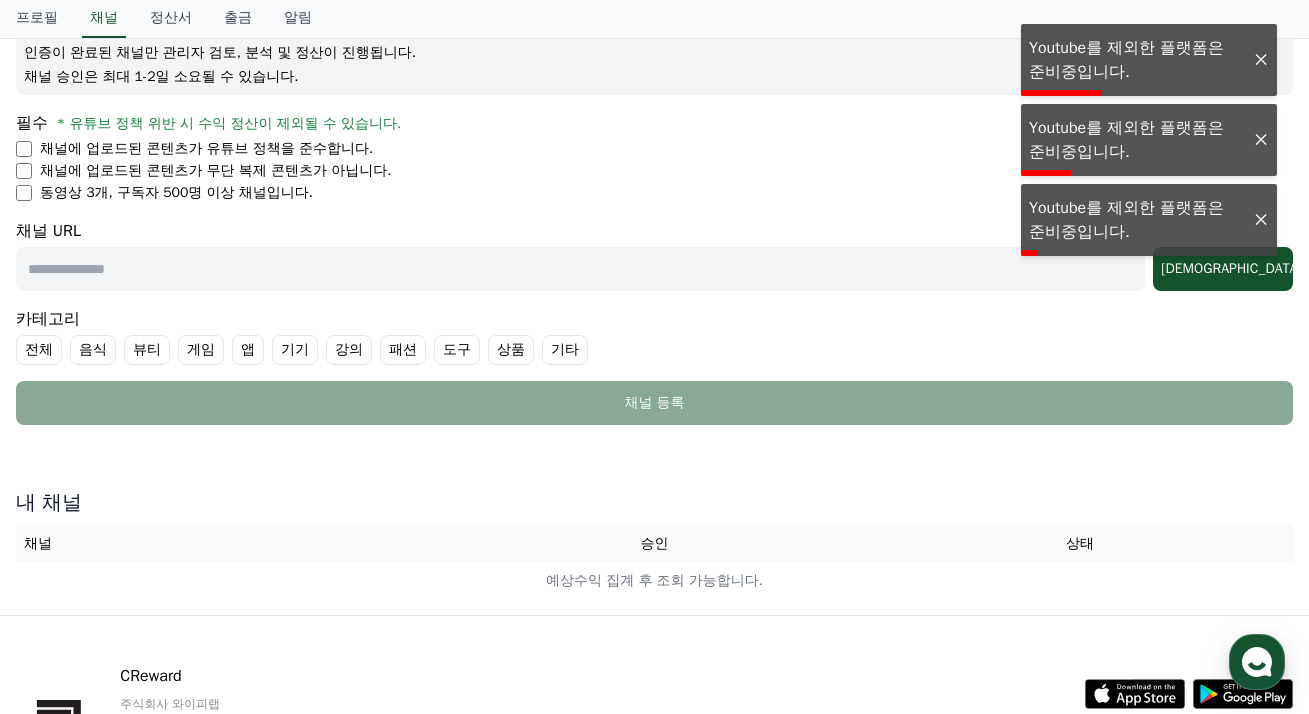 scroll, scrollTop: 244, scrollLeft: 0, axis: vertical 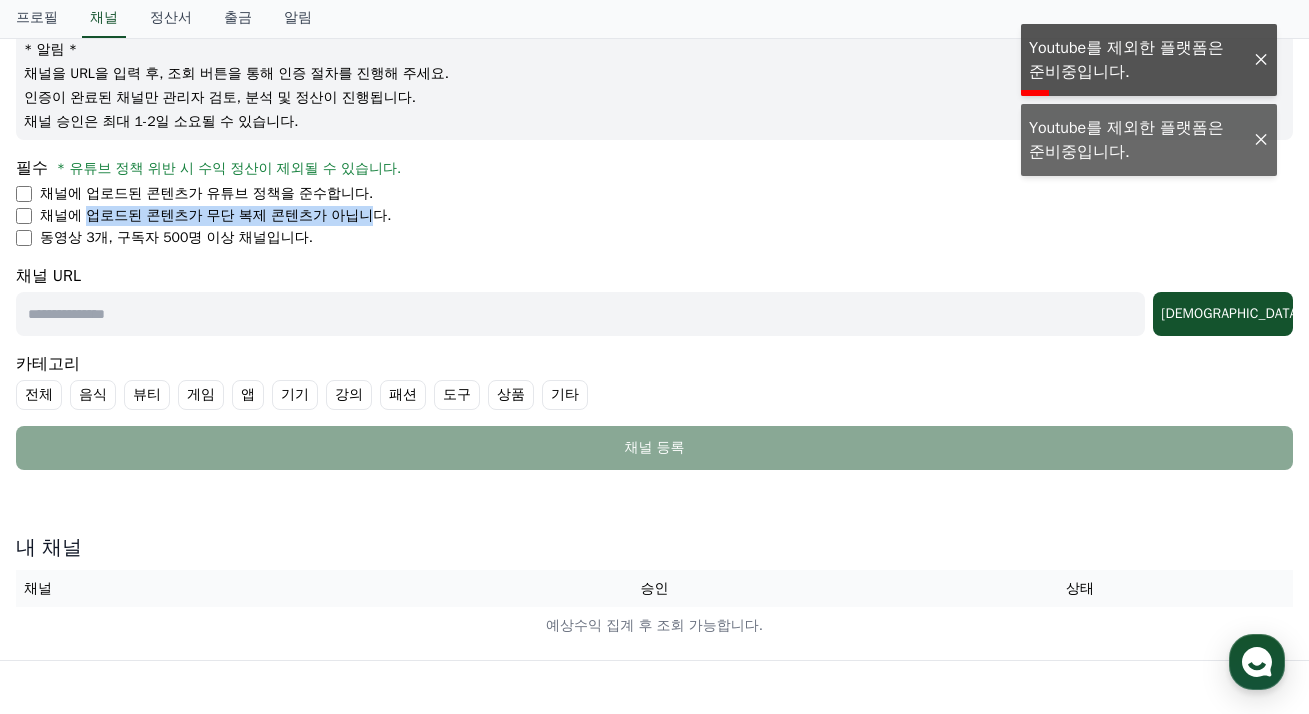 drag, startPoint x: 294, startPoint y: 216, endPoint x: 79, endPoint y: 217, distance: 215.00232 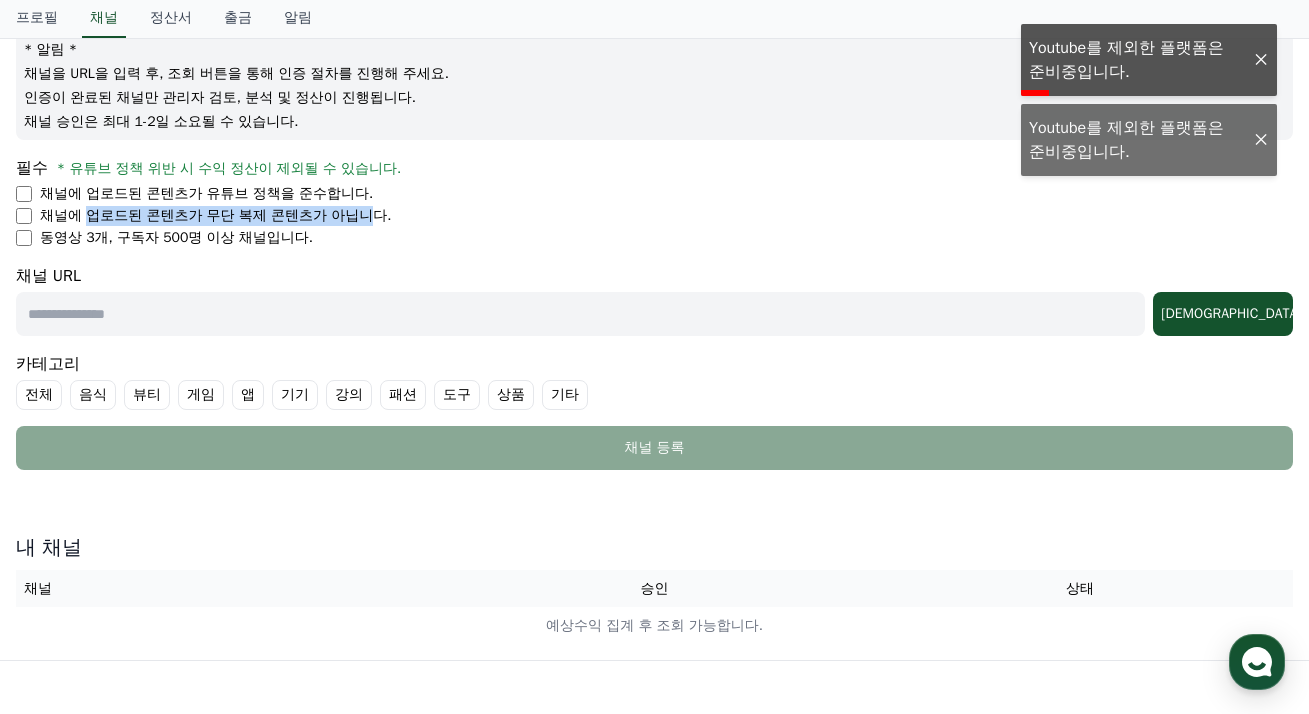 click on "채널에 업로드된 콘텐츠가 무단 복제 콘텐츠가 아닙니다." at bounding box center [215, 216] 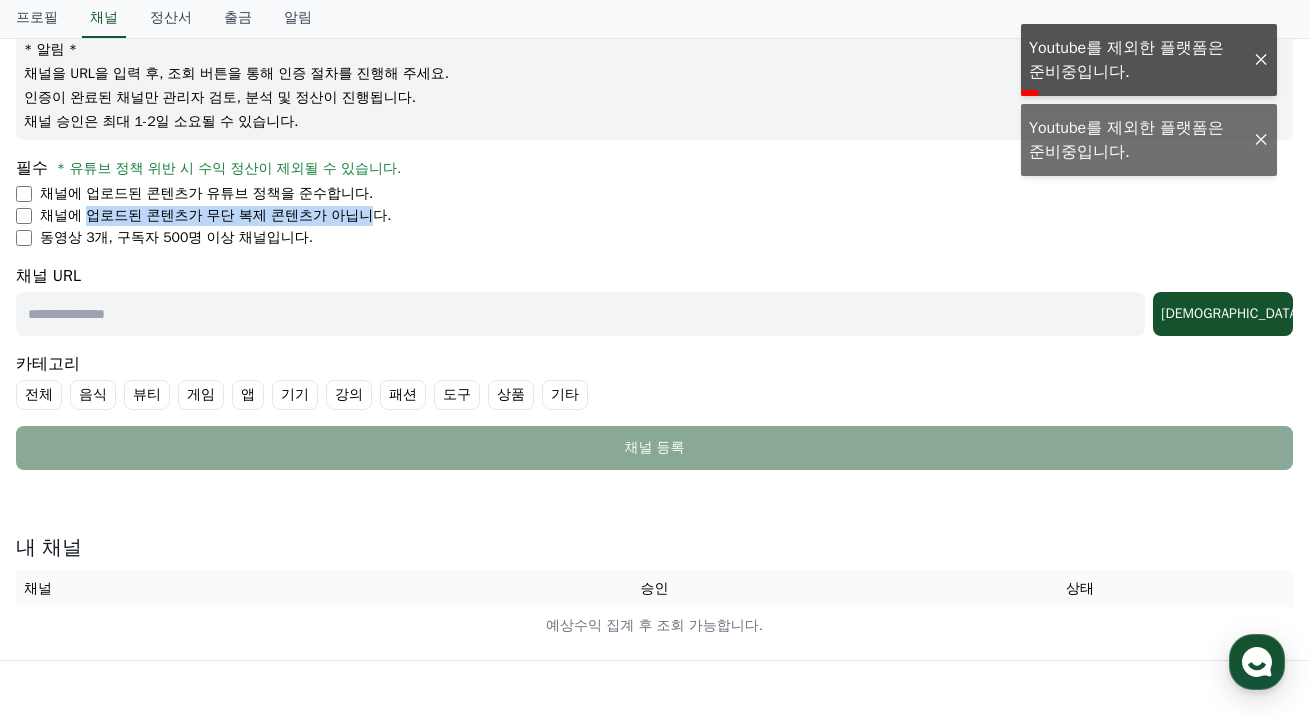 click on "채널에 업로드된 콘텐츠가 무단 복제 콘텐츠가 아닙니다." at bounding box center (215, 216) 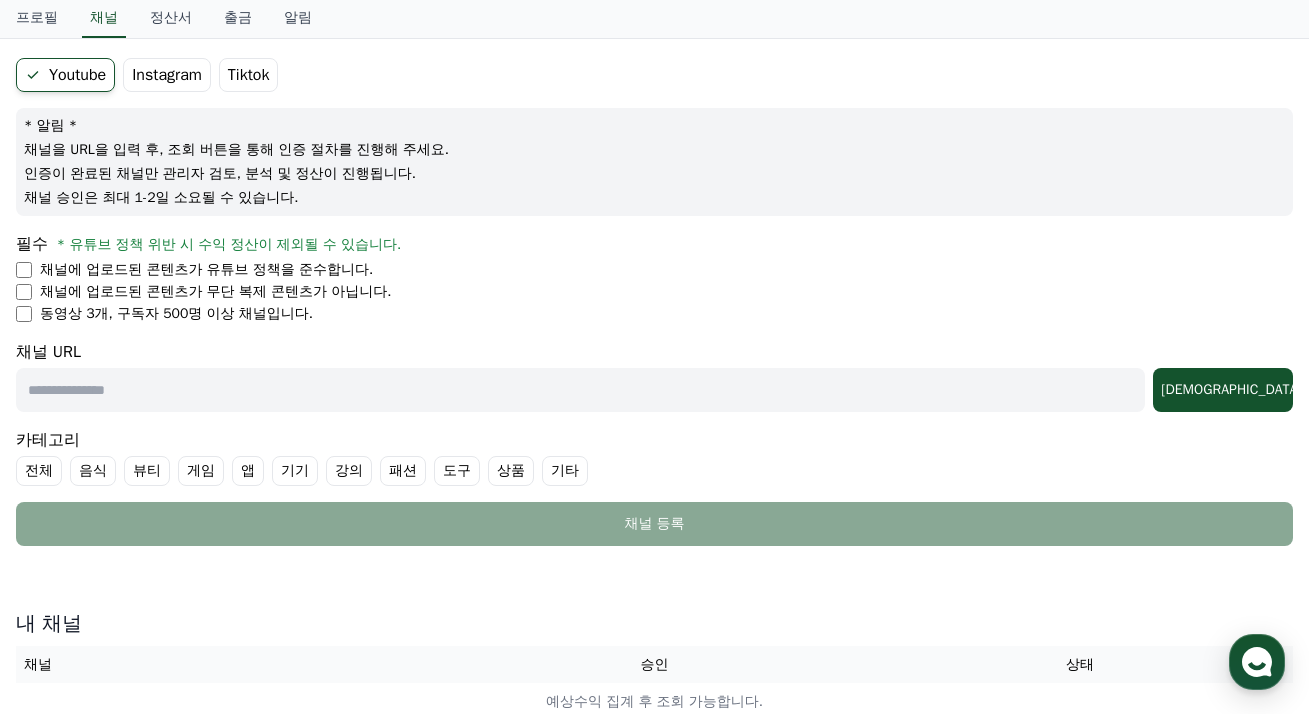 scroll, scrollTop: 0, scrollLeft: 0, axis: both 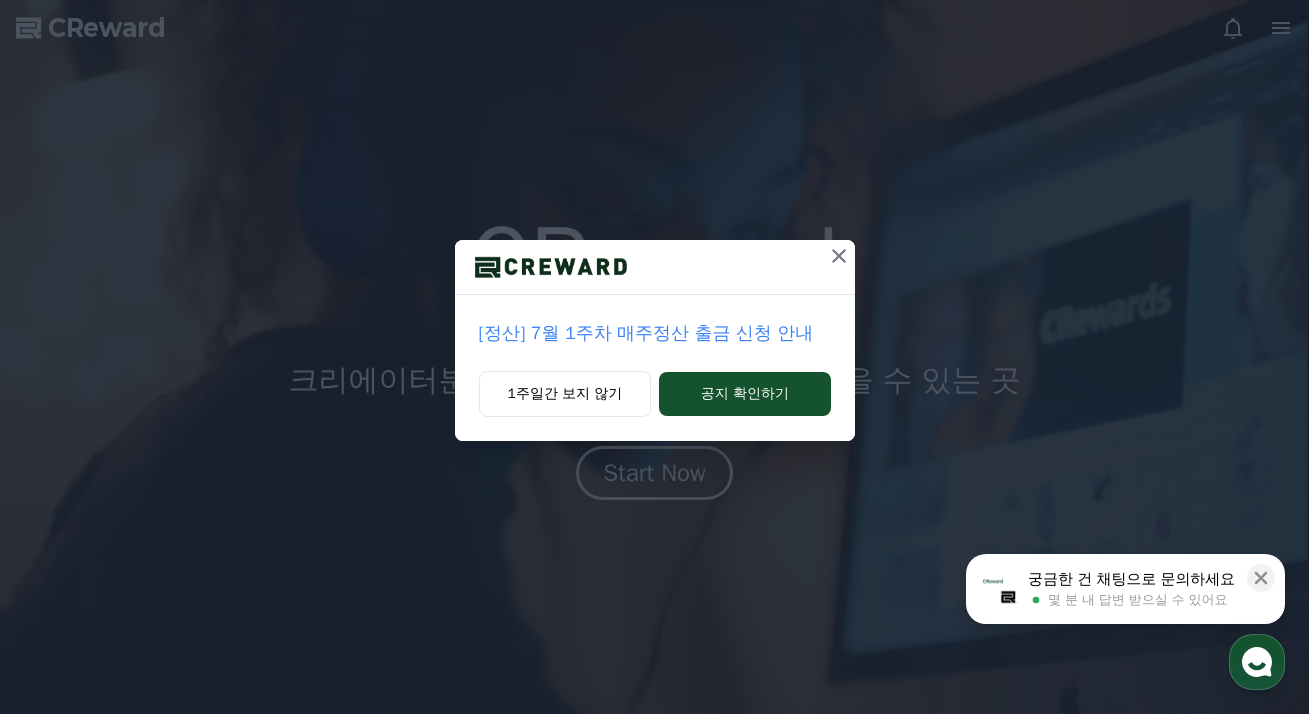 click 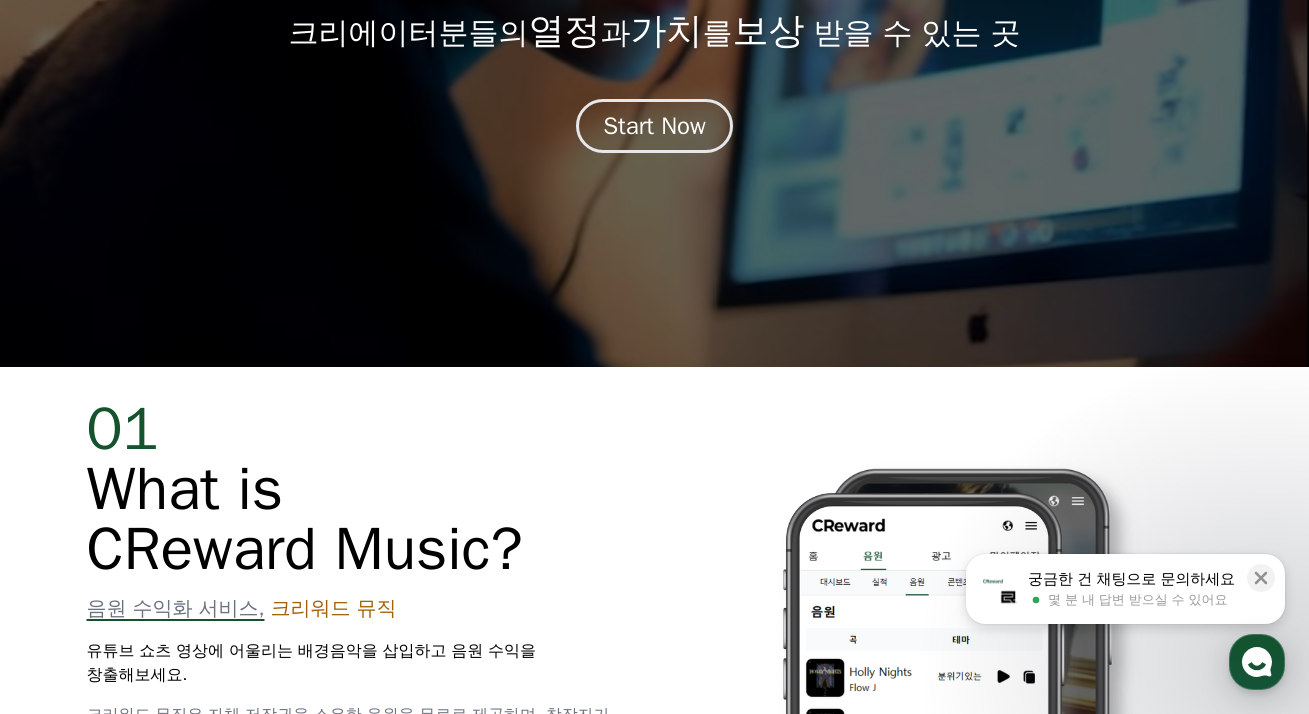 scroll, scrollTop: 0, scrollLeft: 0, axis: both 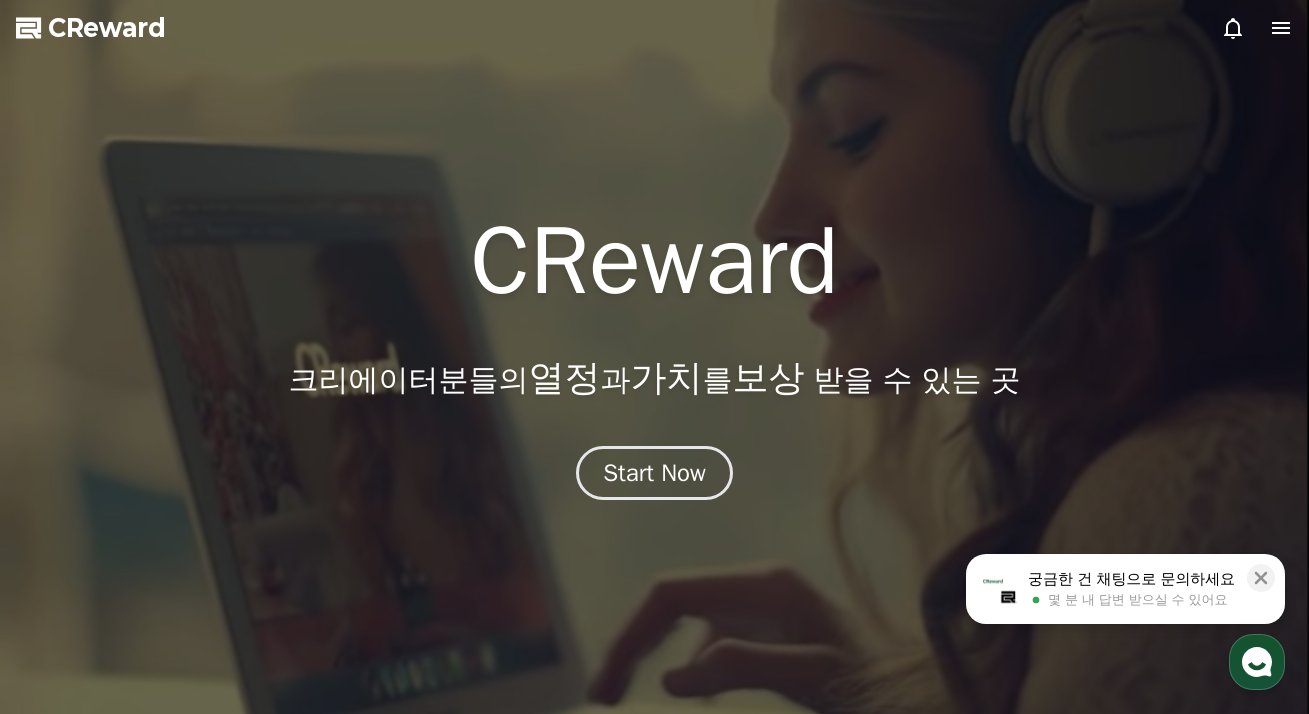 click 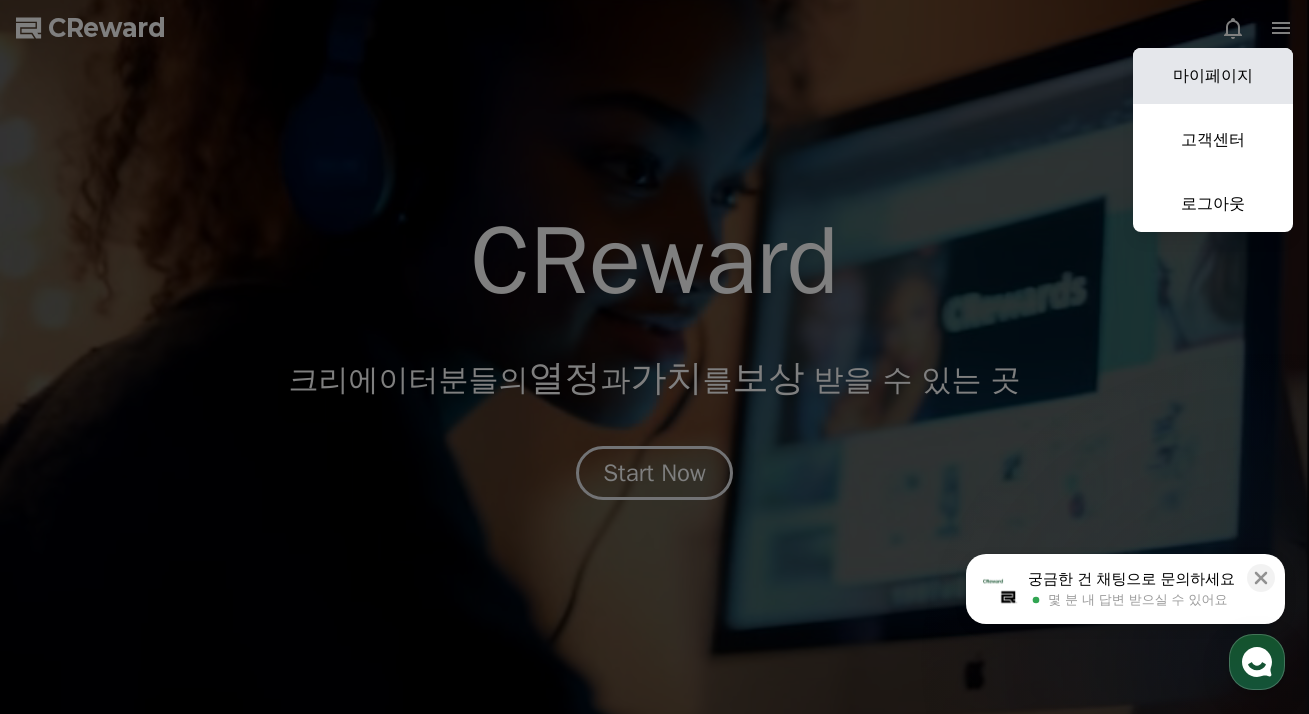click on "마이페이지" at bounding box center (1213, 76) 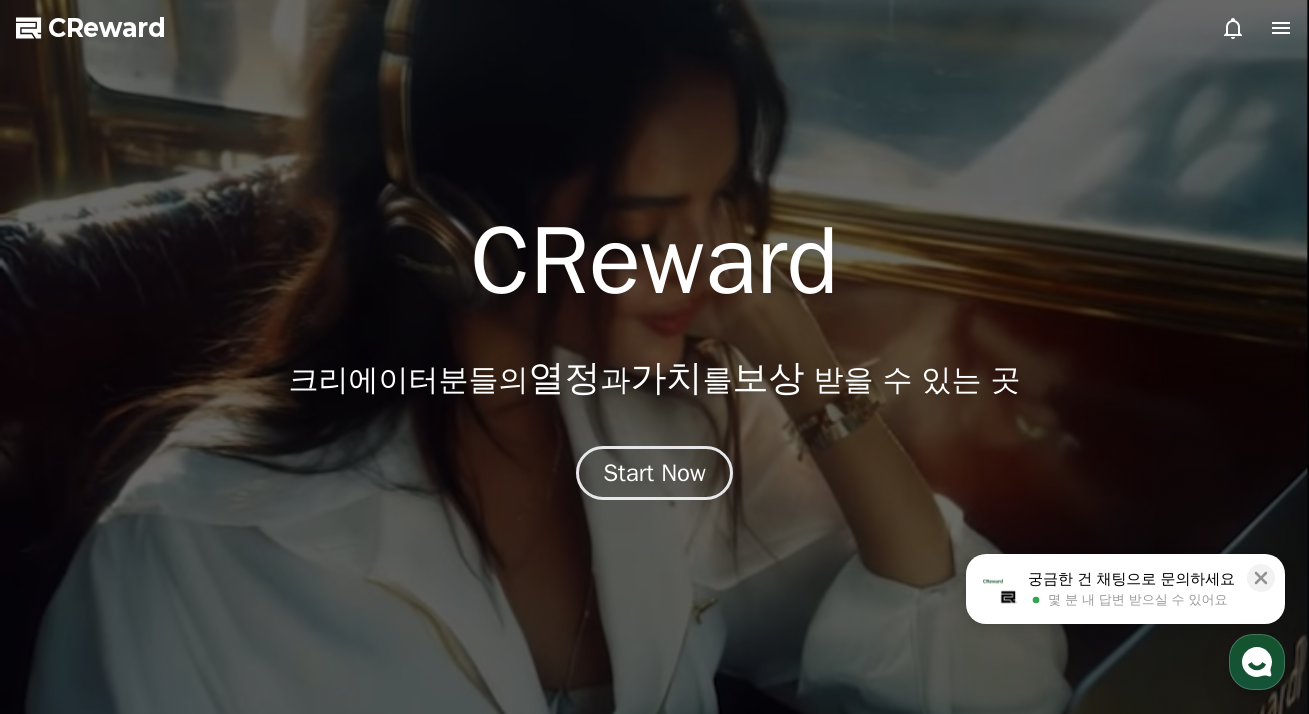 select on "**********" 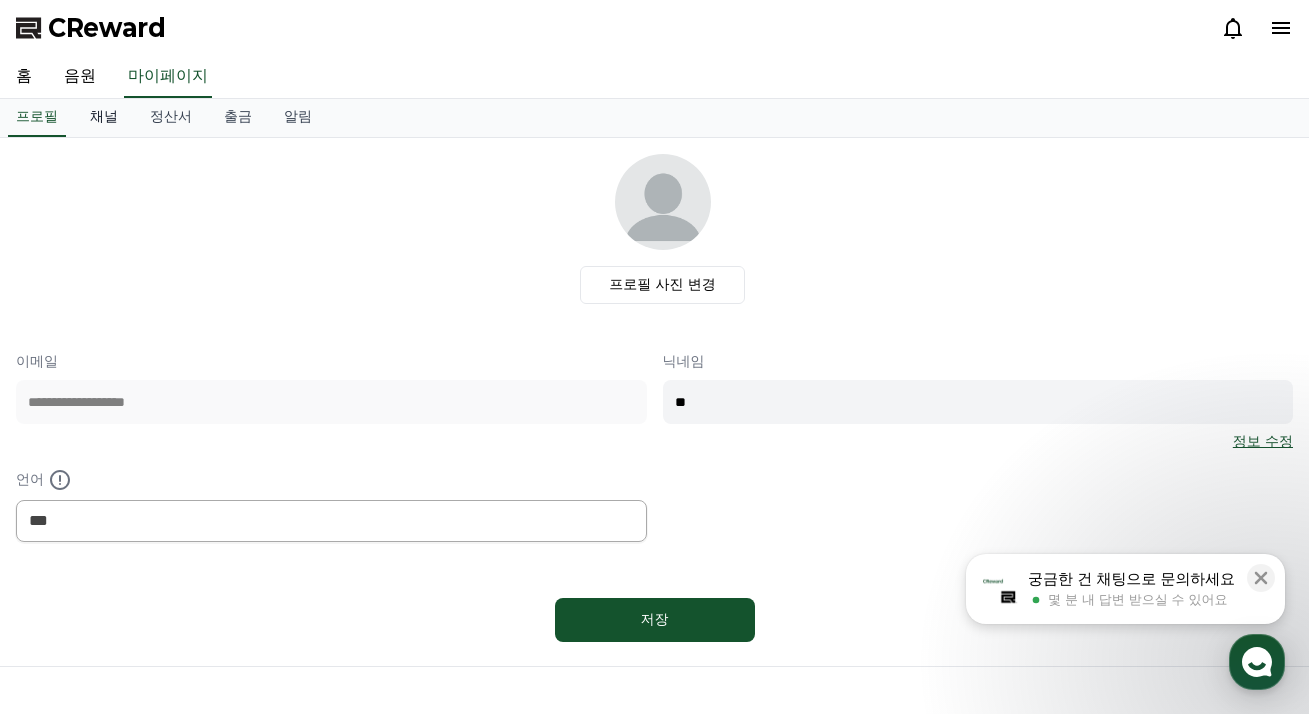 click on "채널" at bounding box center [104, 118] 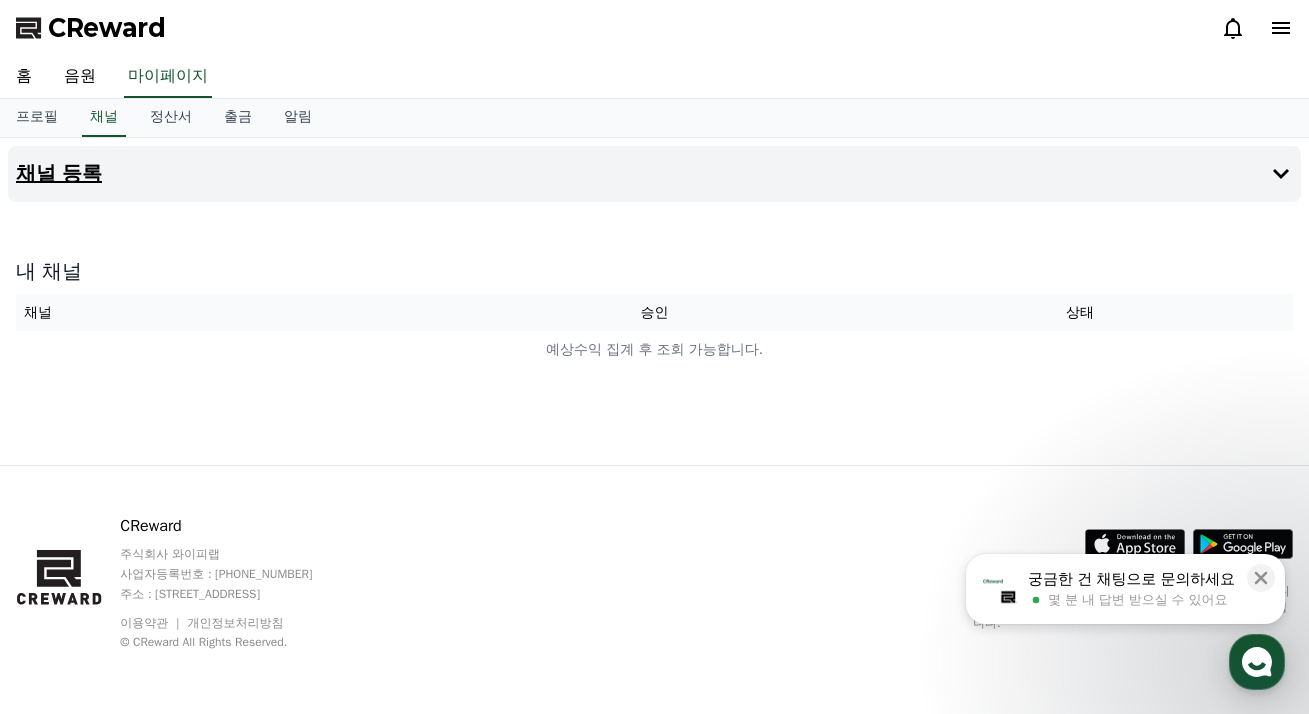 click on "채널 등록" at bounding box center [654, 174] 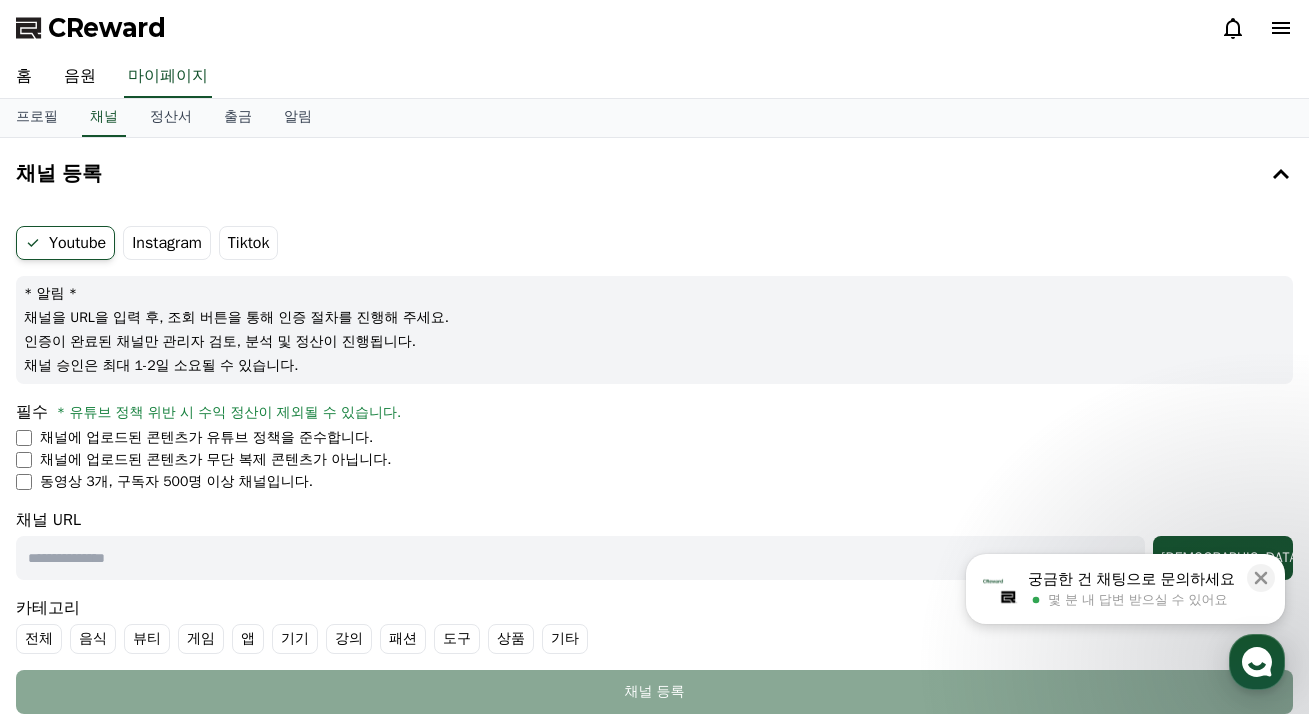 click on "Instagram" at bounding box center (167, 243) 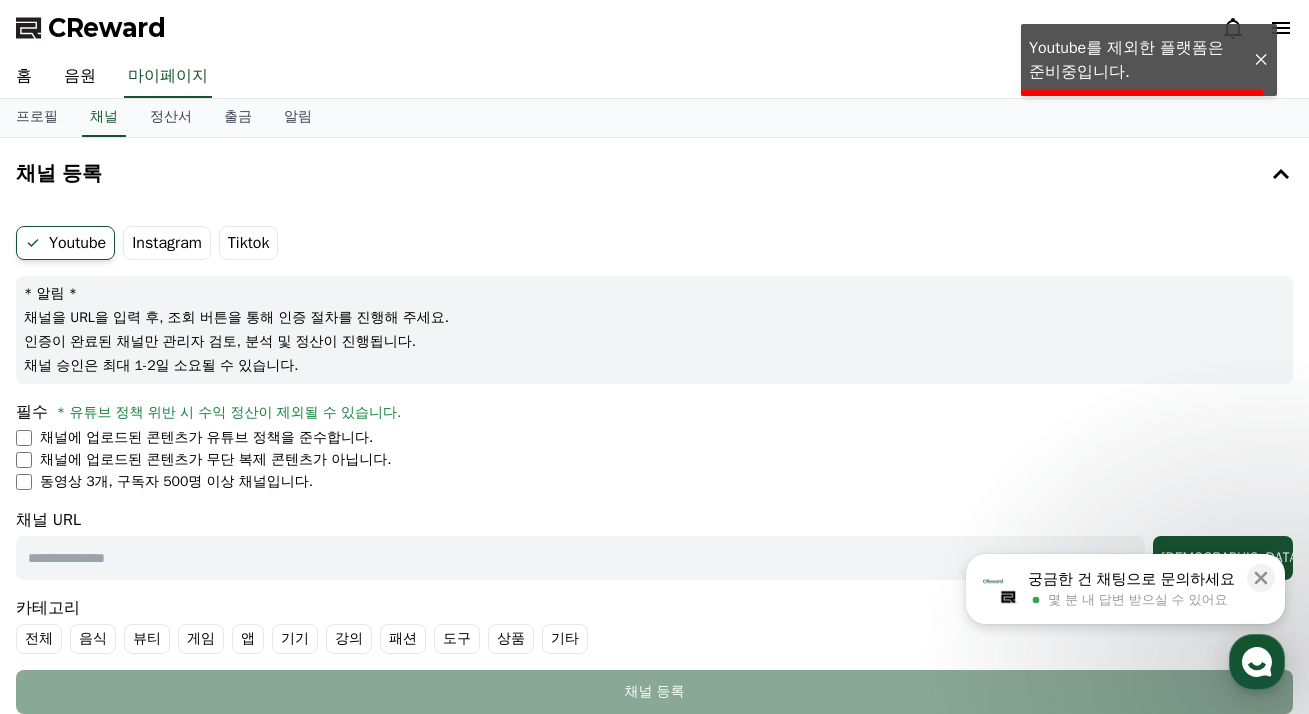click on "Tiktok" at bounding box center [249, 243] 